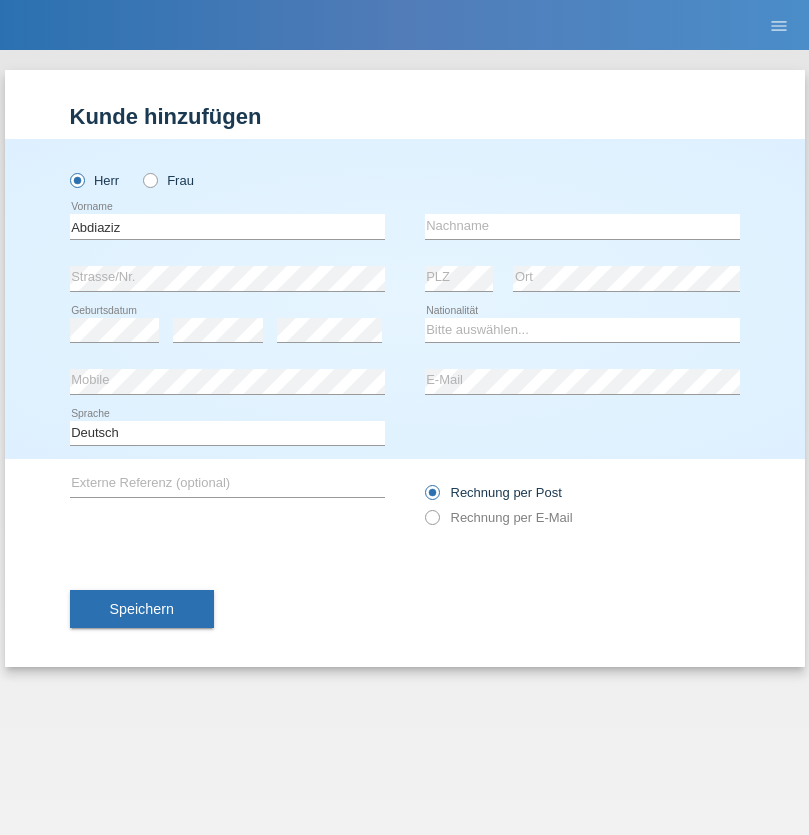 scroll, scrollTop: 0, scrollLeft: 0, axis: both 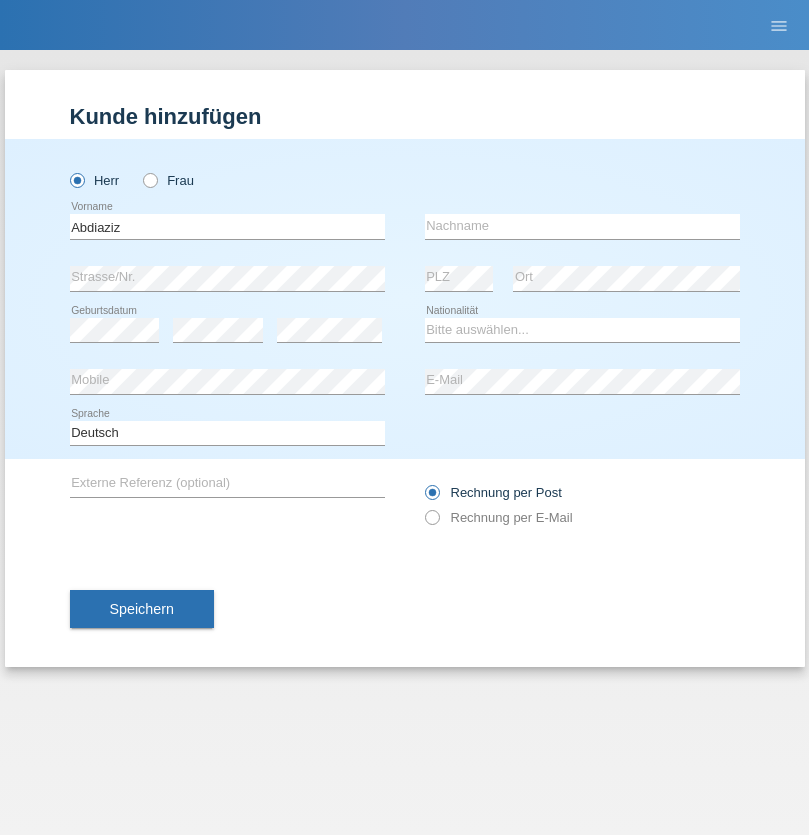 type on "Abdiaziz" 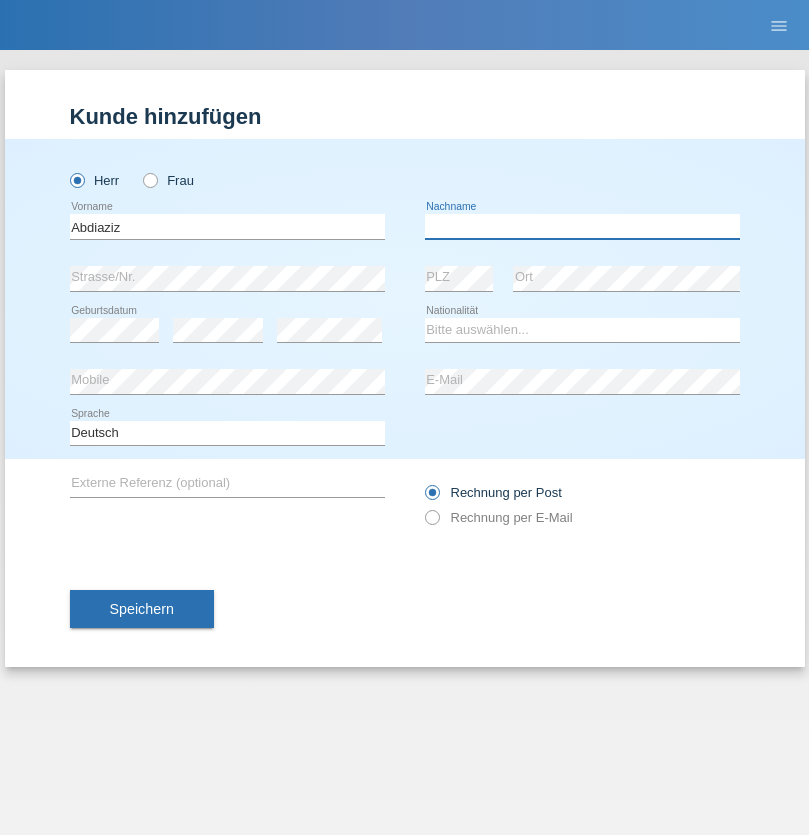 click at bounding box center [582, 226] 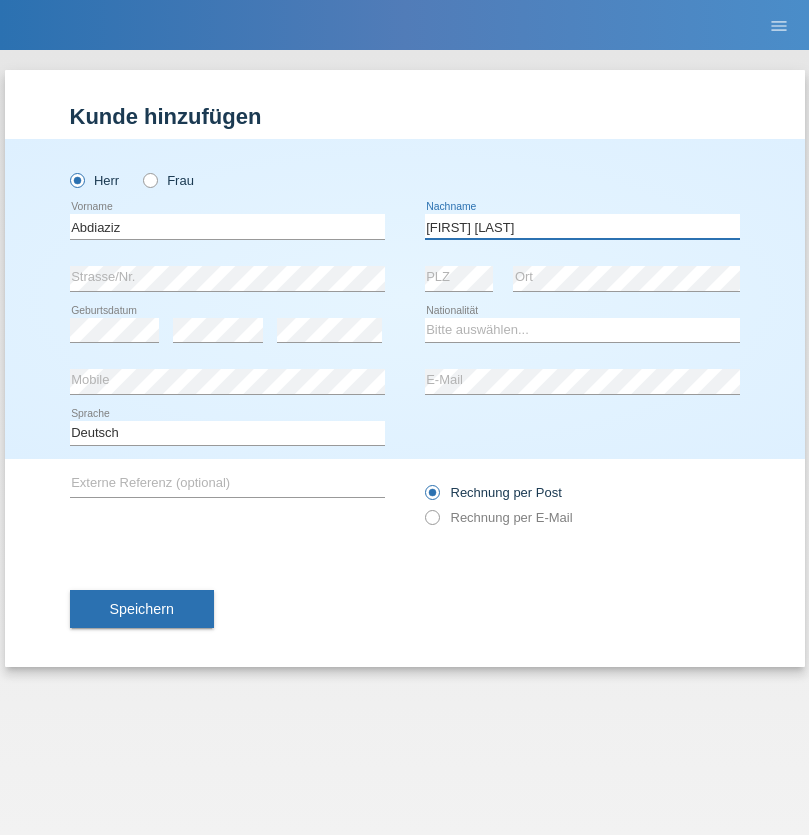 type on "[FIRST] [LAST]" 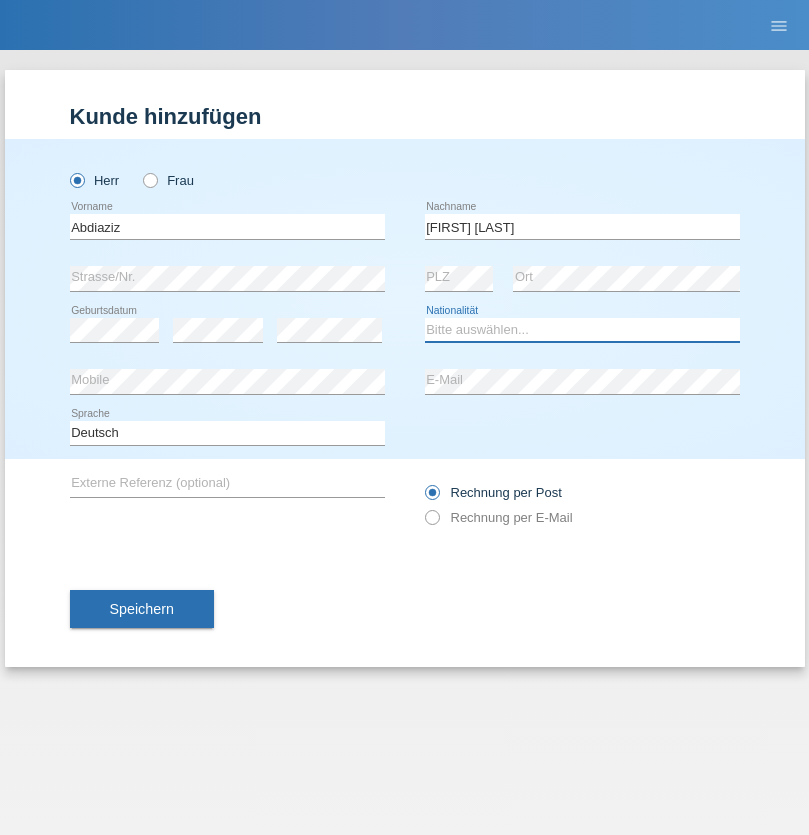 select on "SO" 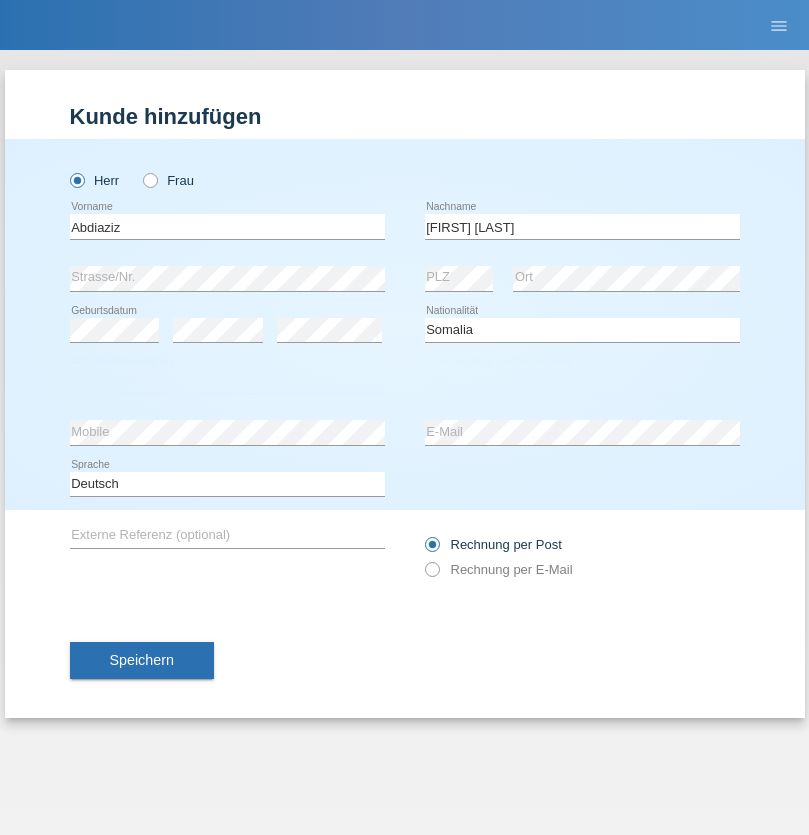 select on "C" 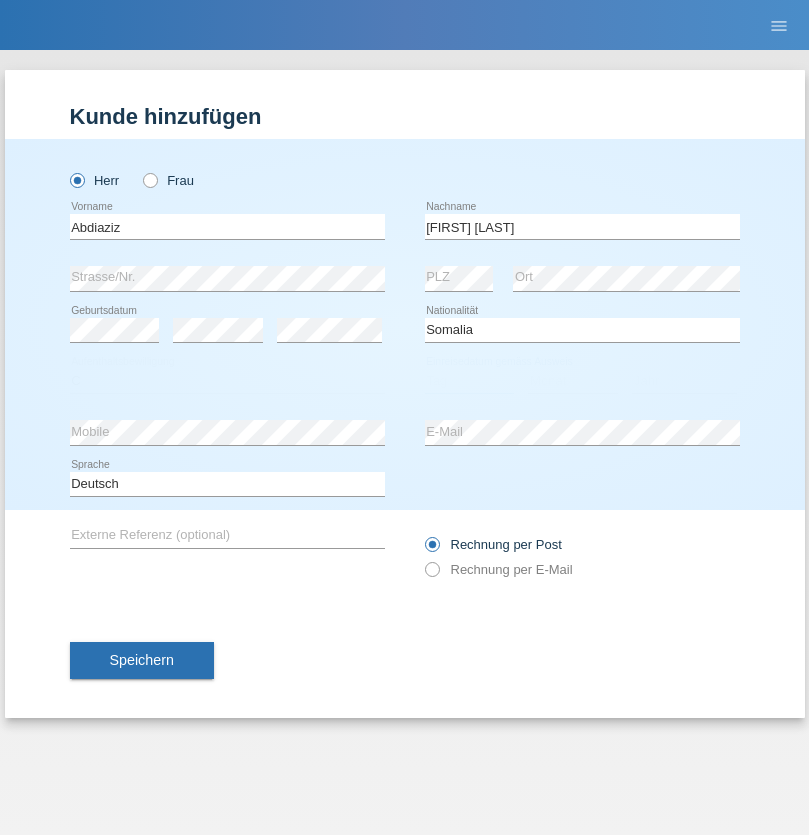 select on "16" 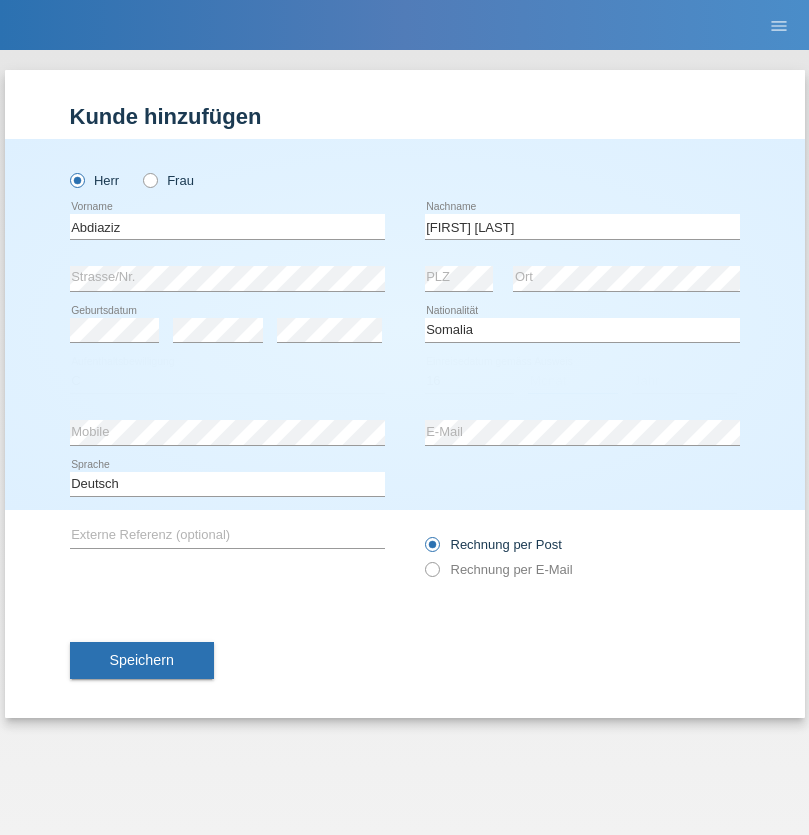 select on "04" 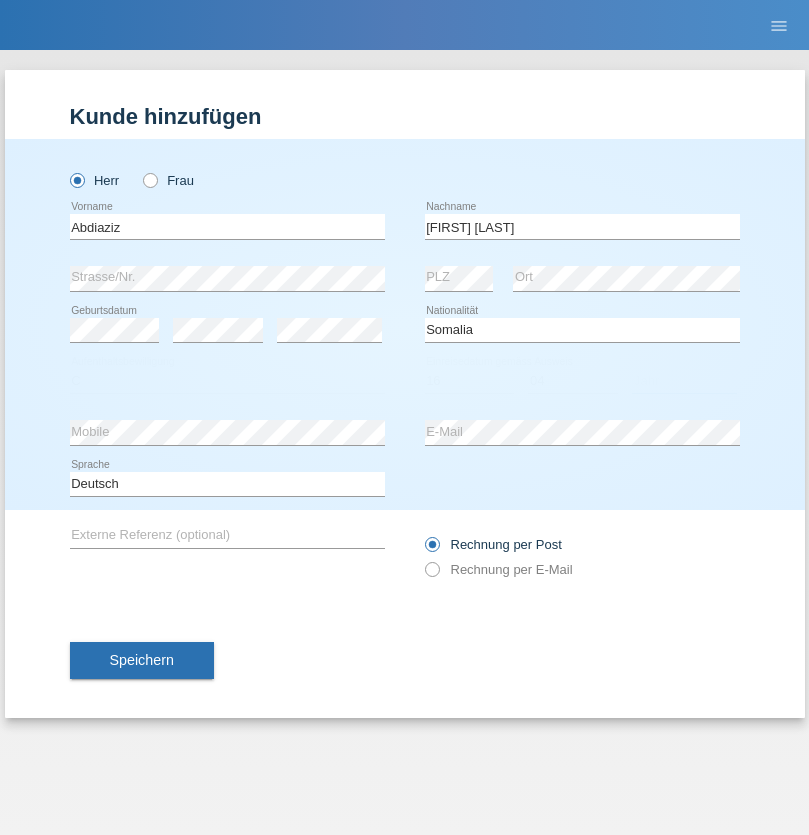 select on "1990" 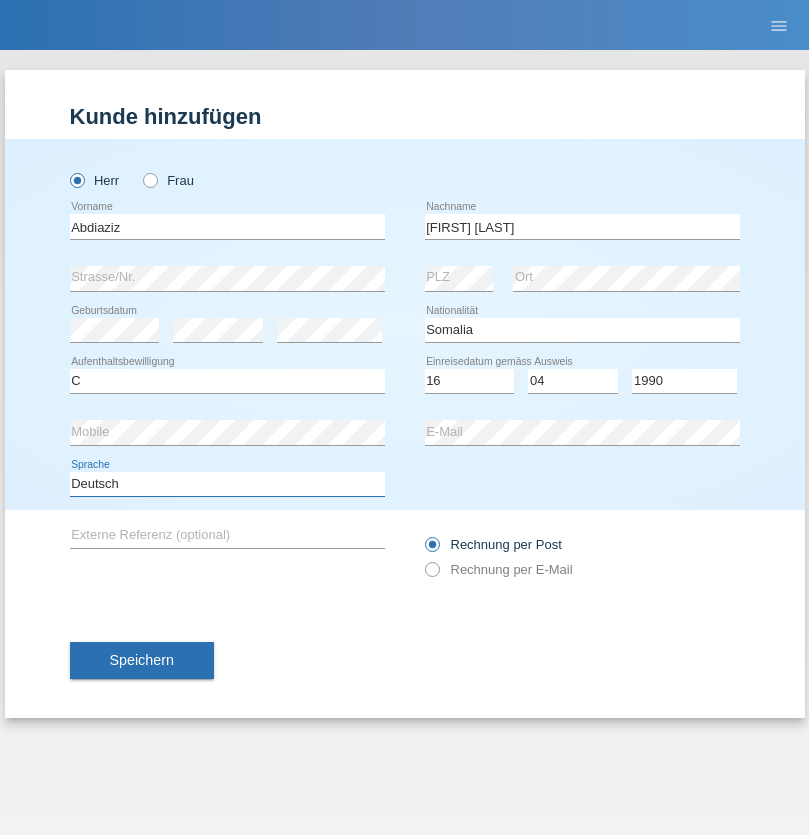 select on "en" 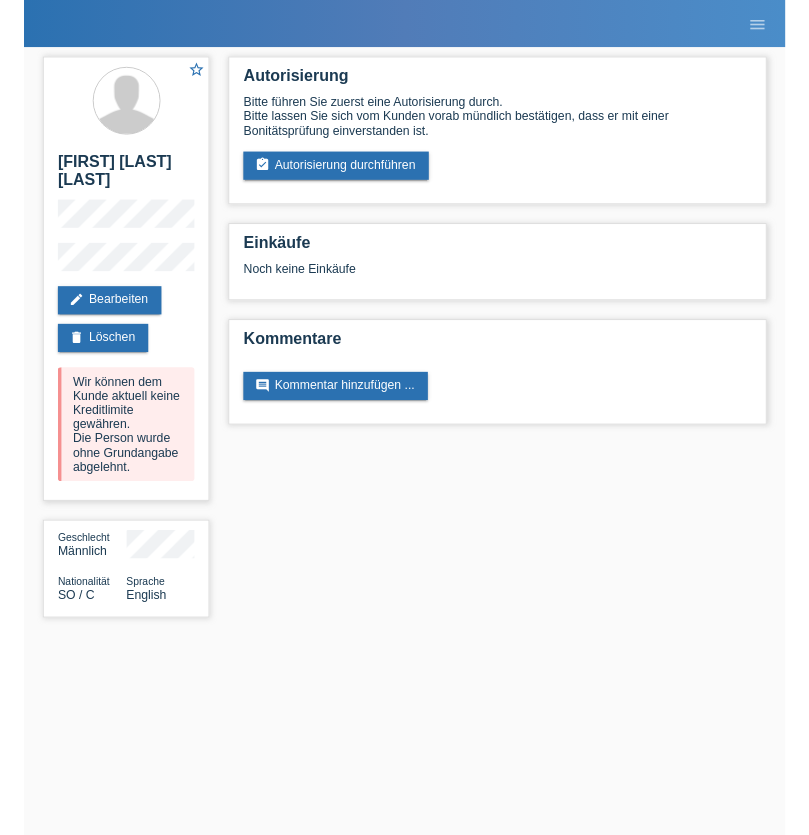 scroll, scrollTop: 0, scrollLeft: 0, axis: both 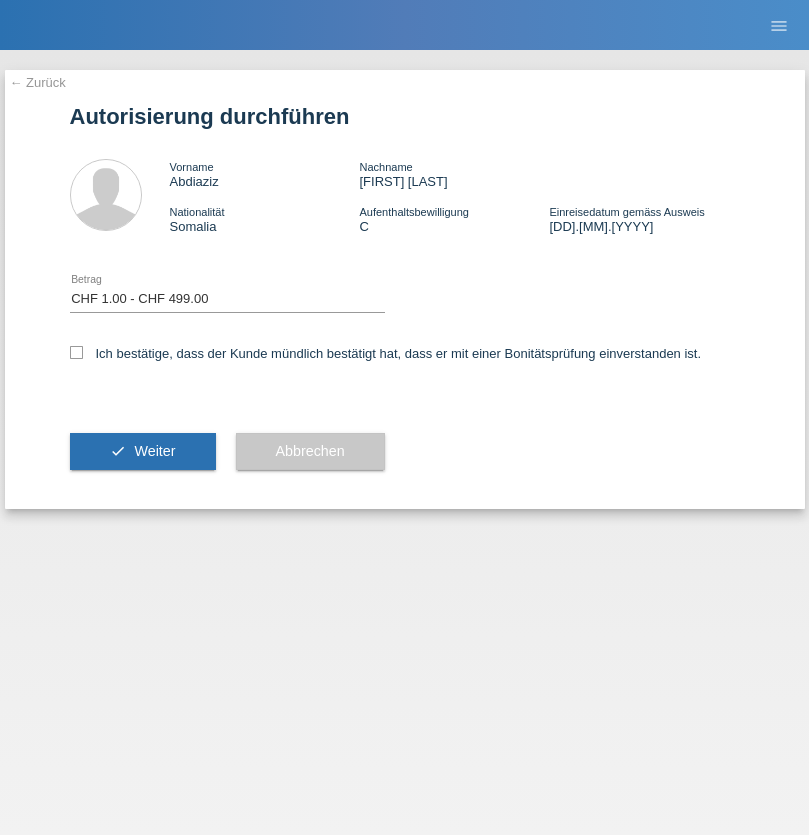 select on "1" 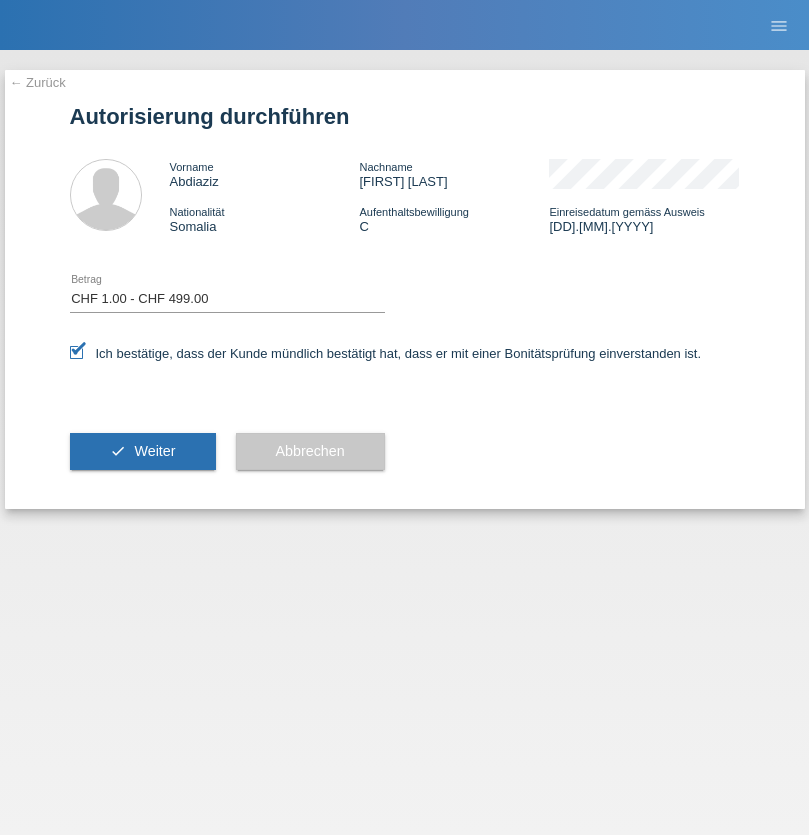 scroll, scrollTop: 0, scrollLeft: 0, axis: both 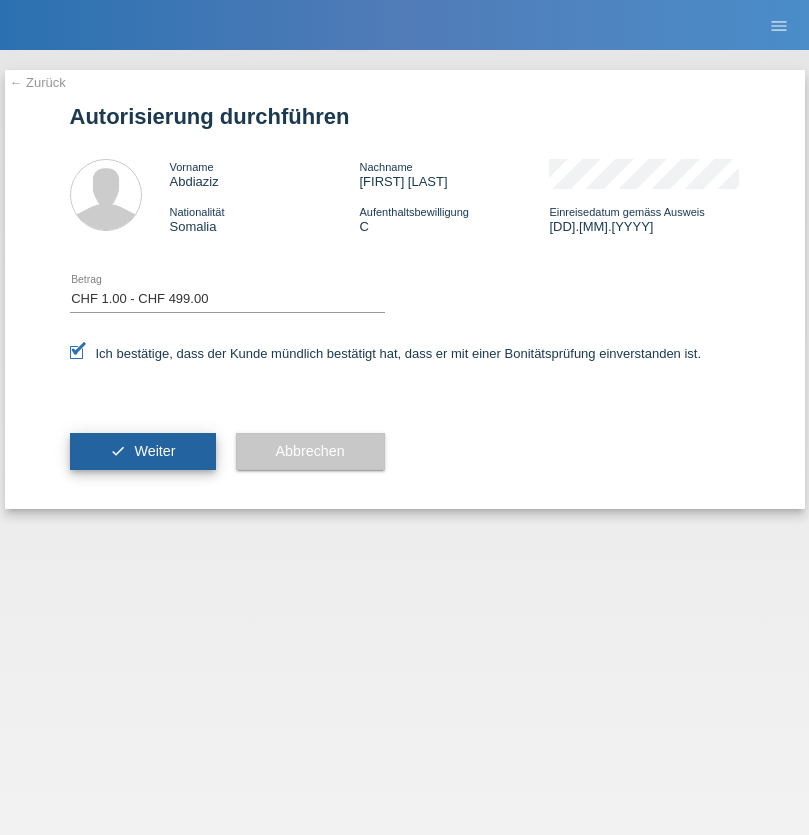click on "Weiter" at bounding box center (154, 451) 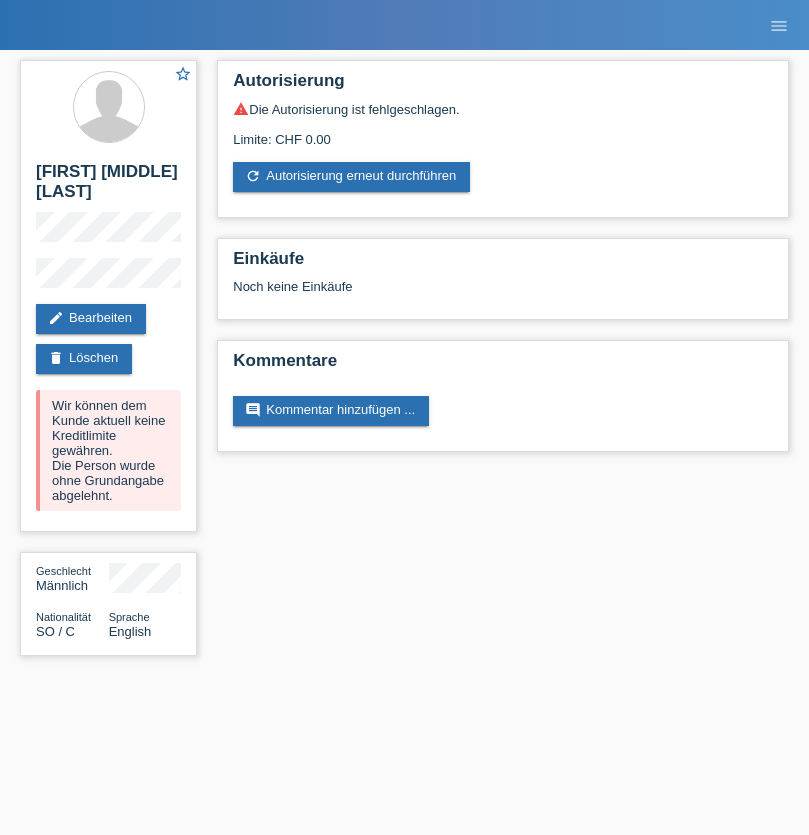 scroll, scrollTop: 0, scrollLeft: 0, axis: both 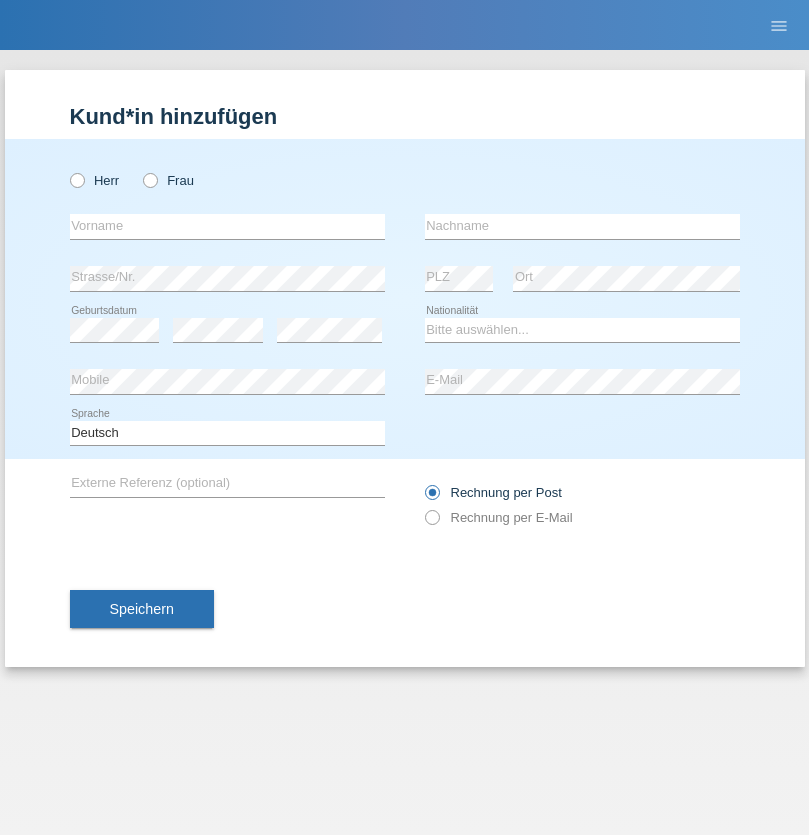radio on "true" 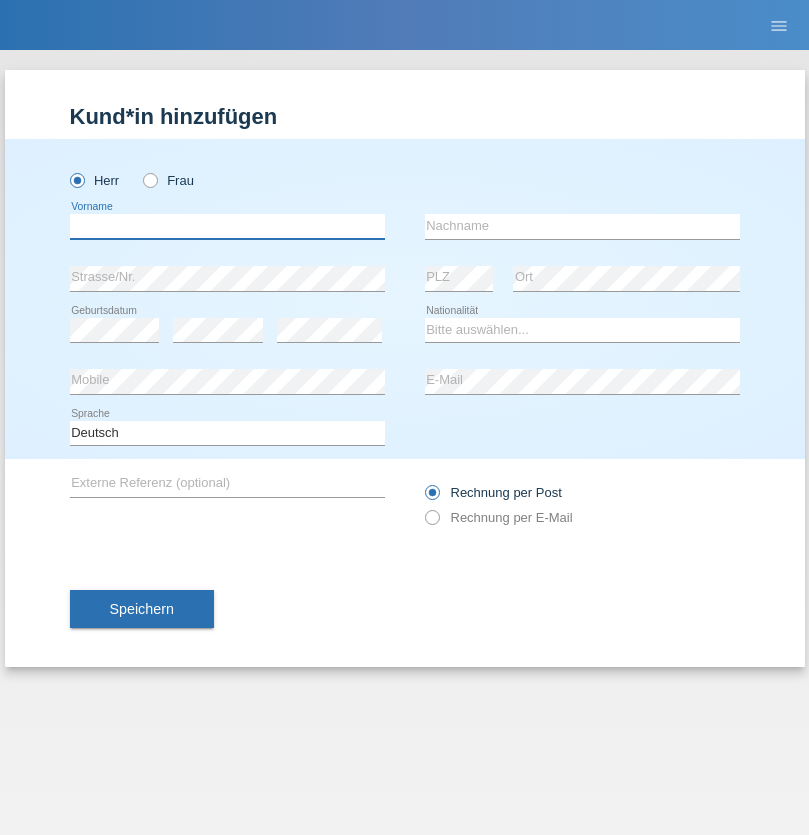 click at bounding box center (227, 226) 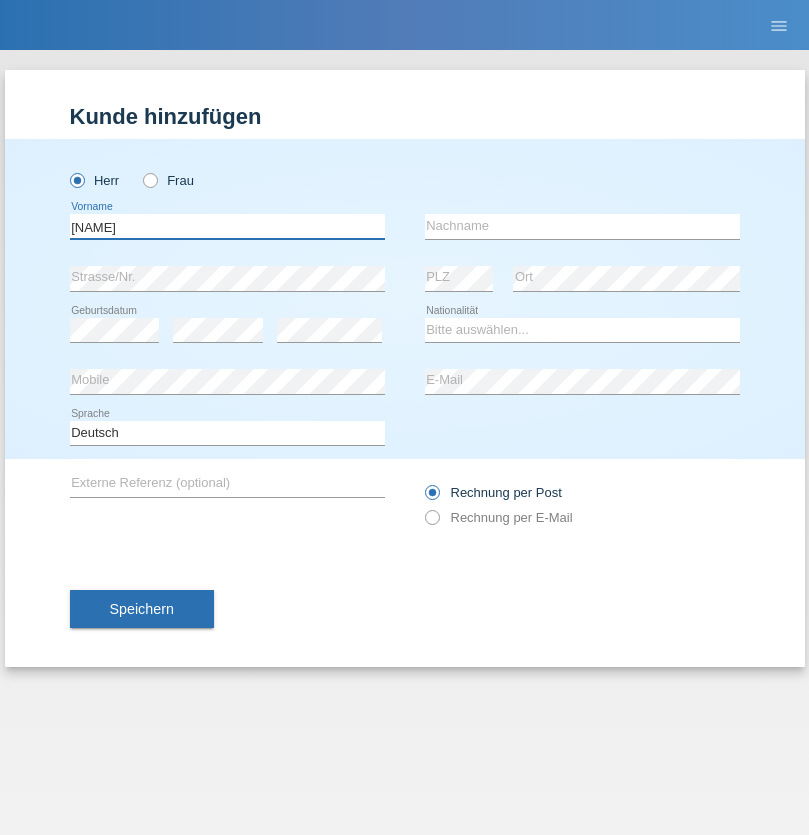 type on "Dominik" 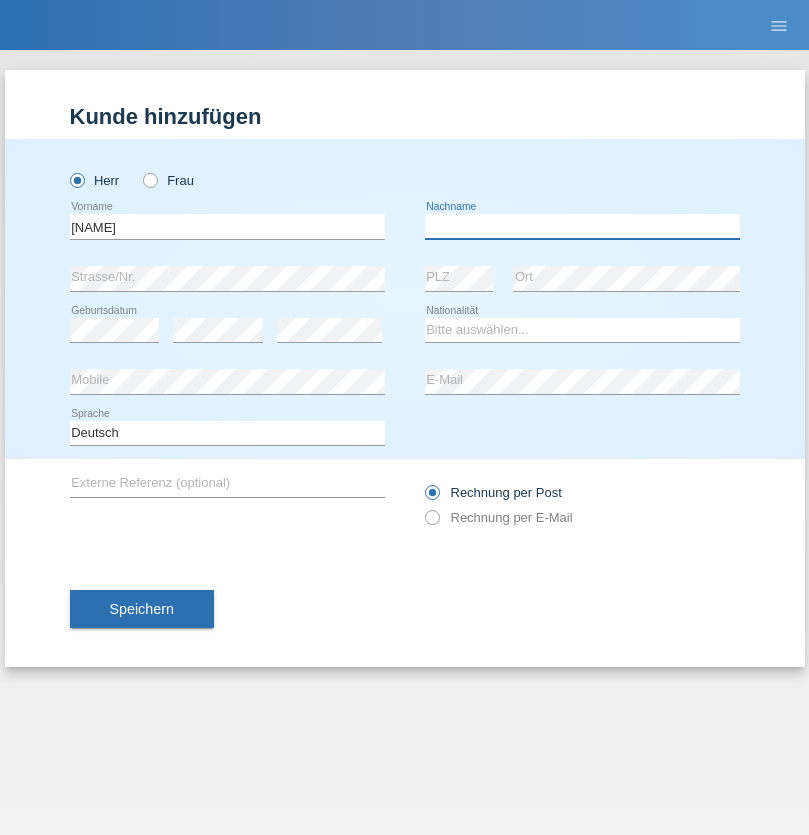 click at bounding box center [582, 226] 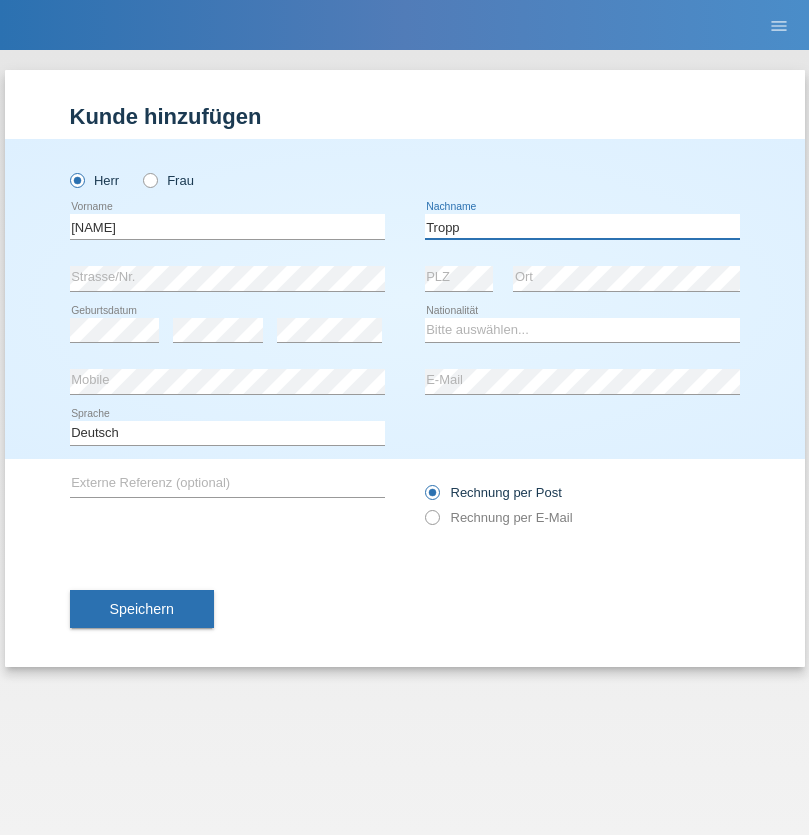 type on "Tropp" 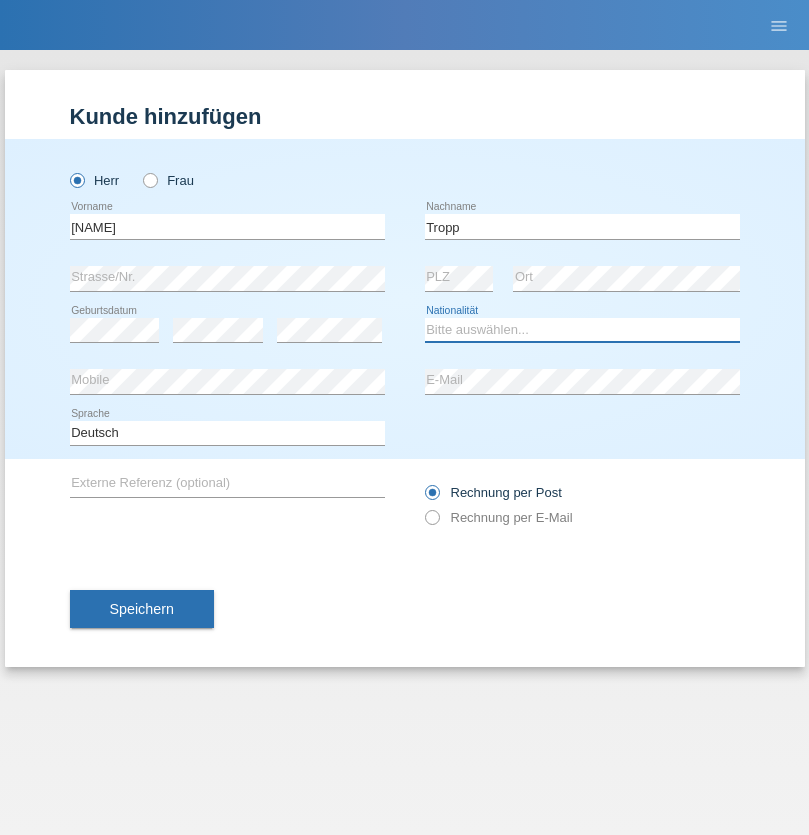 select on "SK" 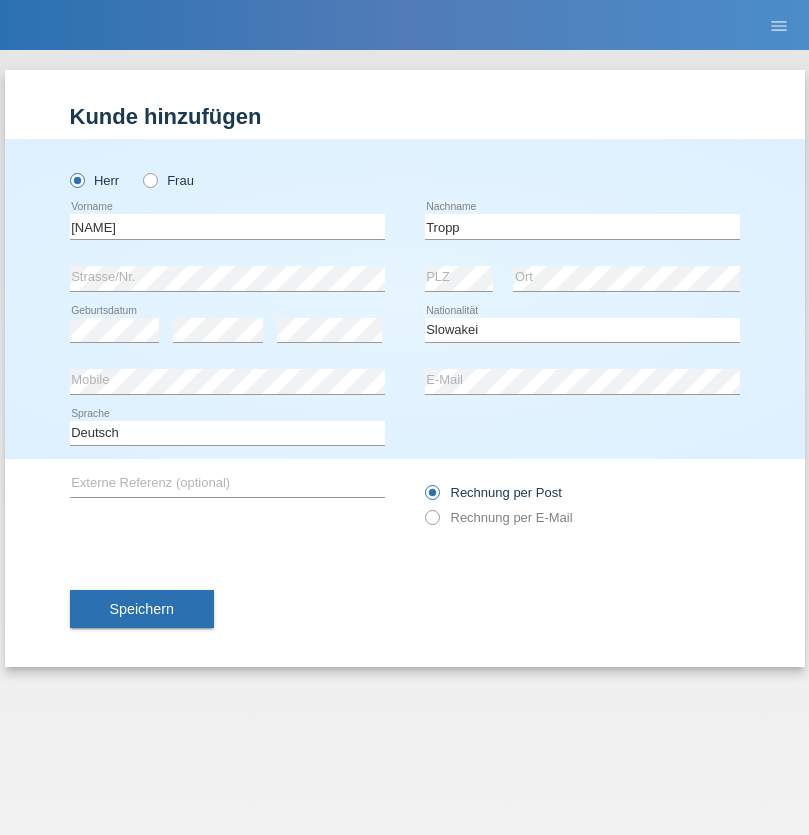 select on "C" 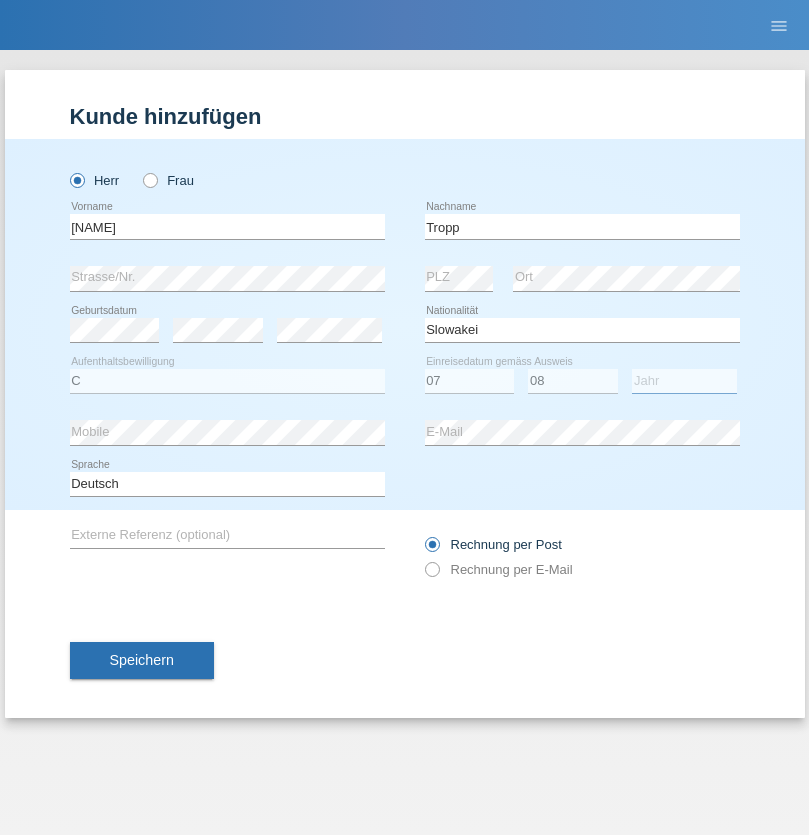 select on "2021" 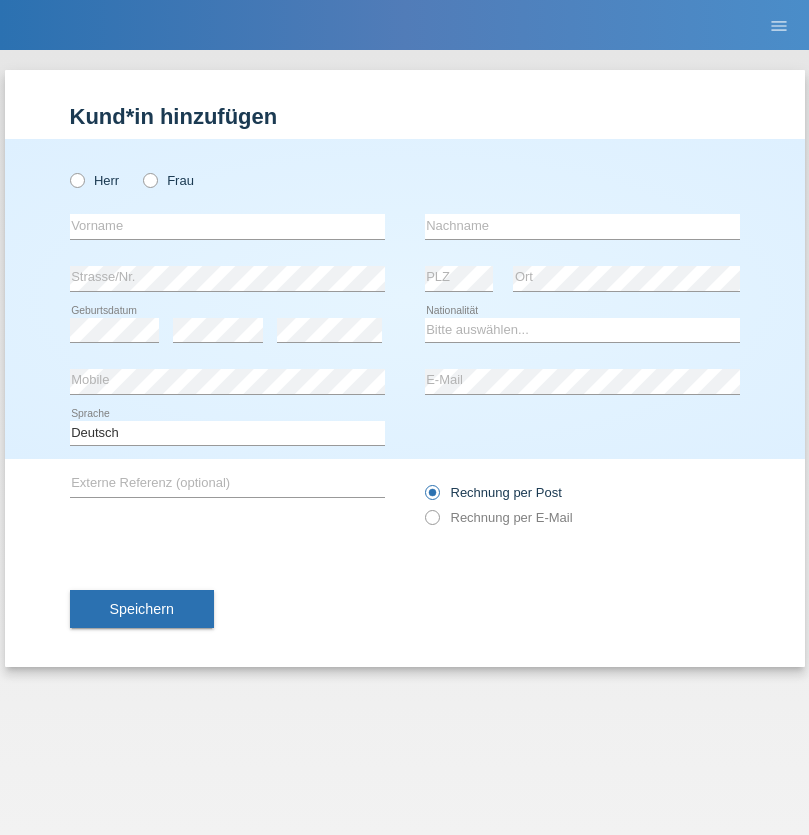 scroll, scrollTop: 0, scrollLeft: 0, axis: both 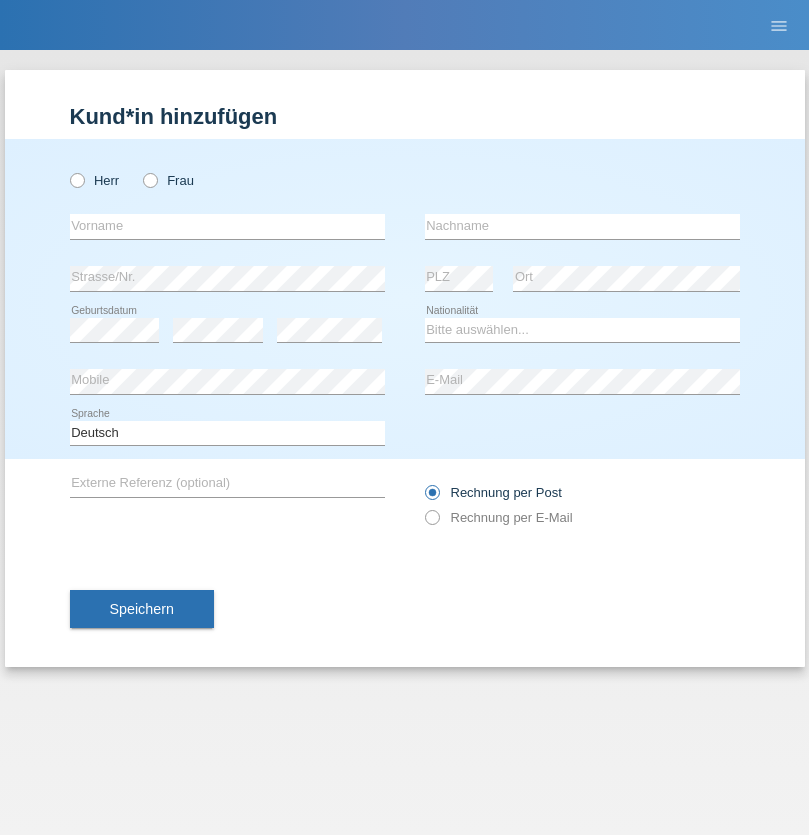 radio on "true" 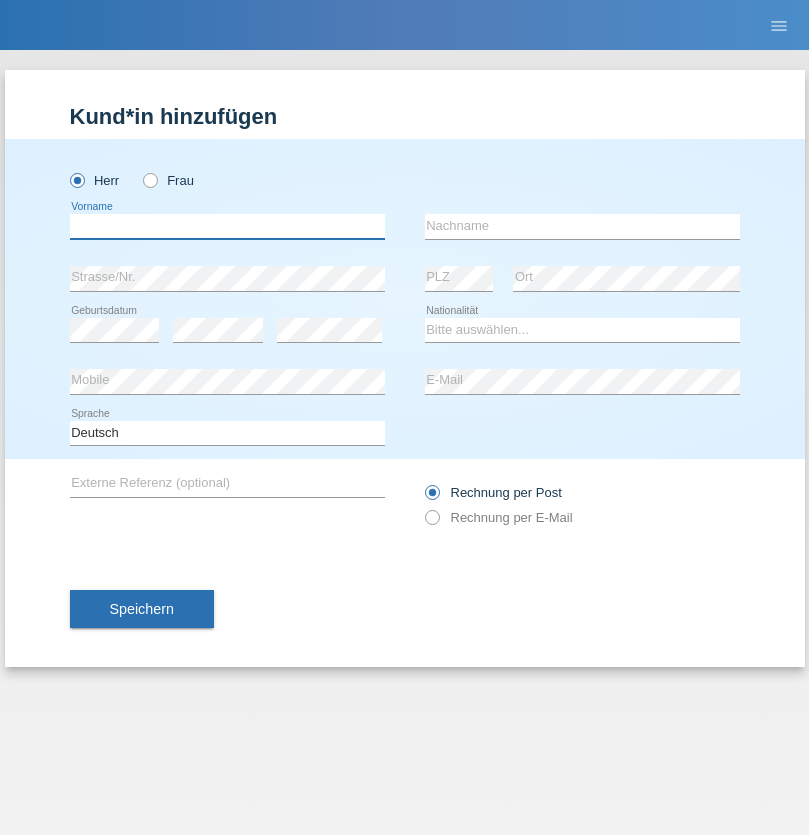 click at bounding box center (227, 226) 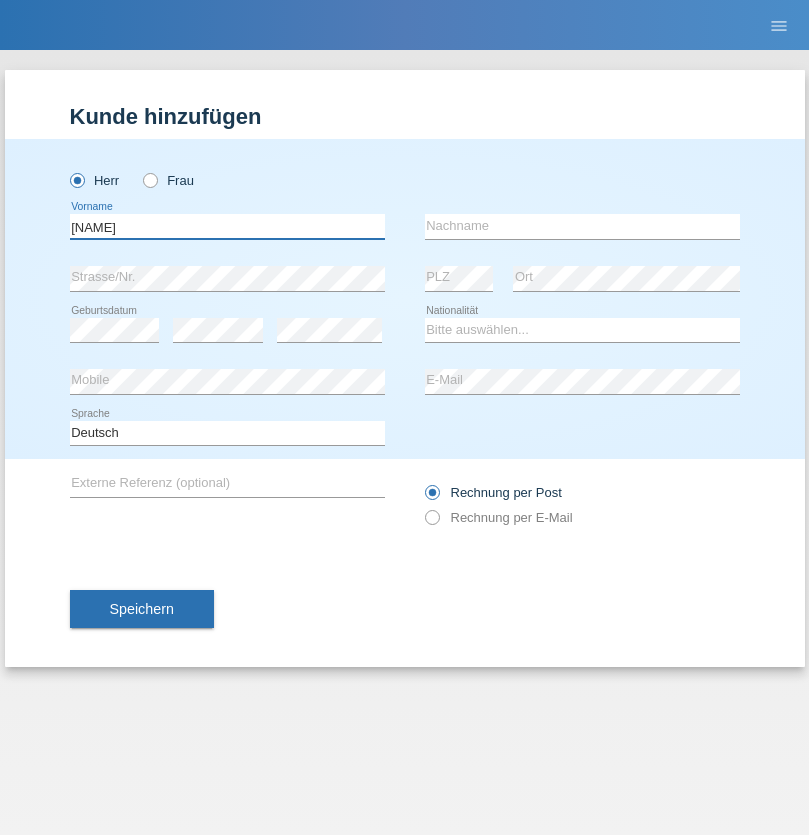 type on "Dirk" 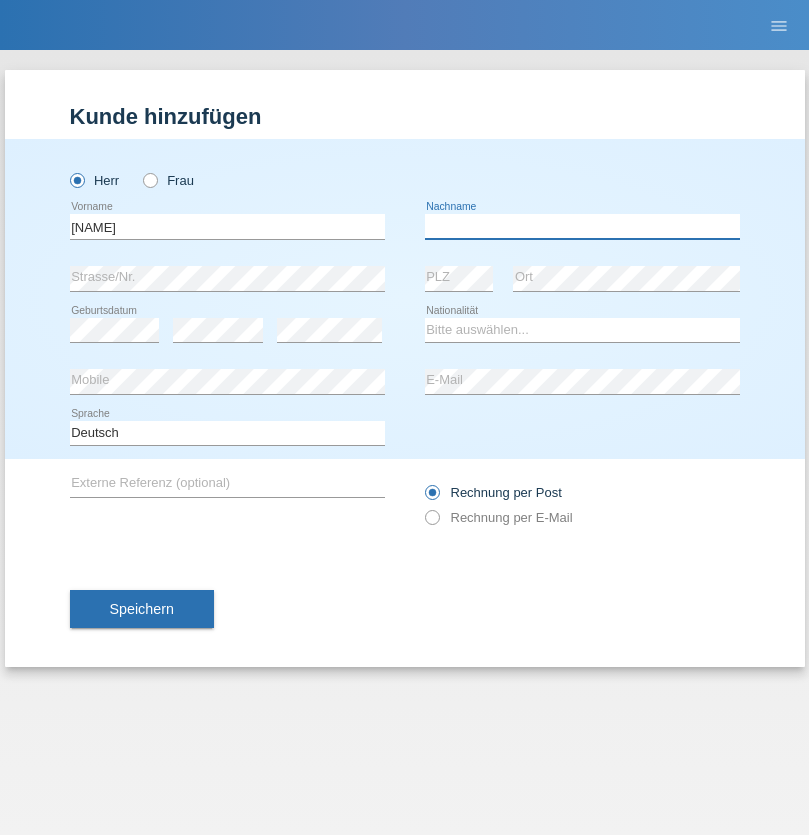 click at bounding box center (582, 226) 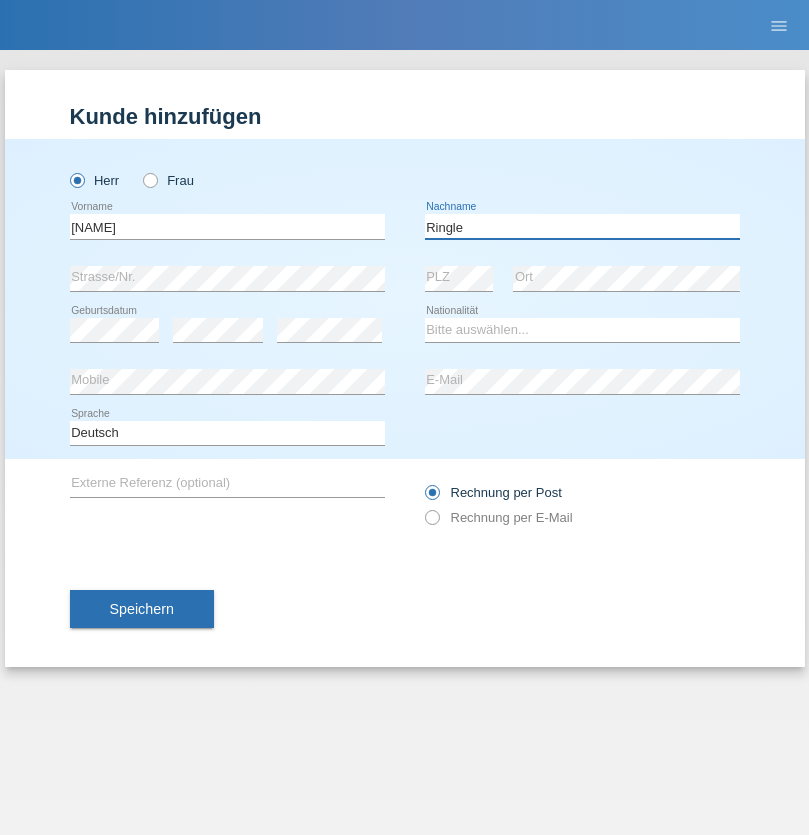 type on "Ringle" 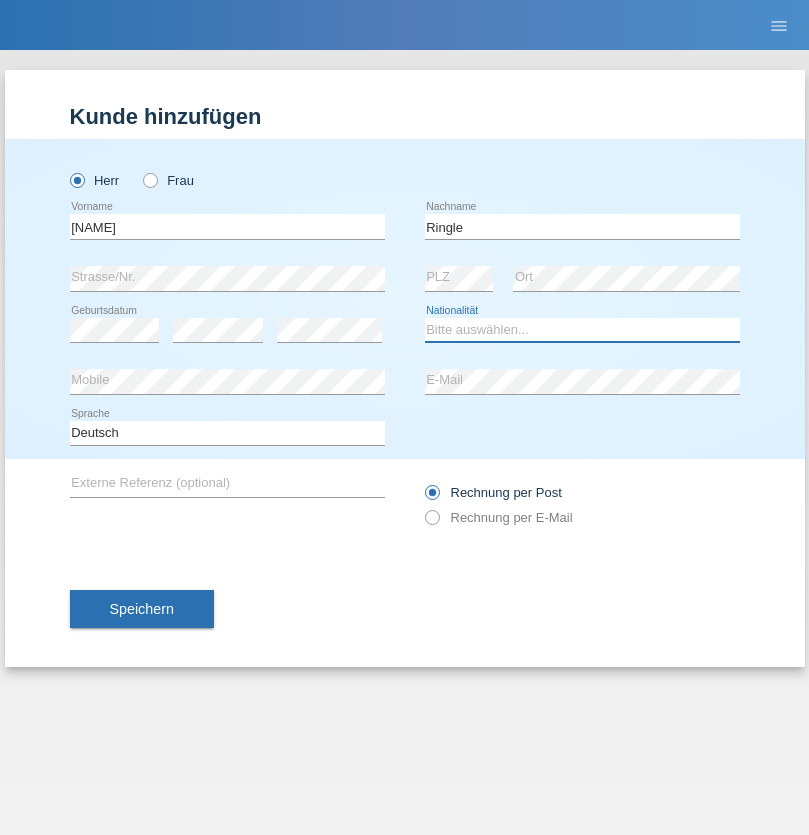 select on "DE" 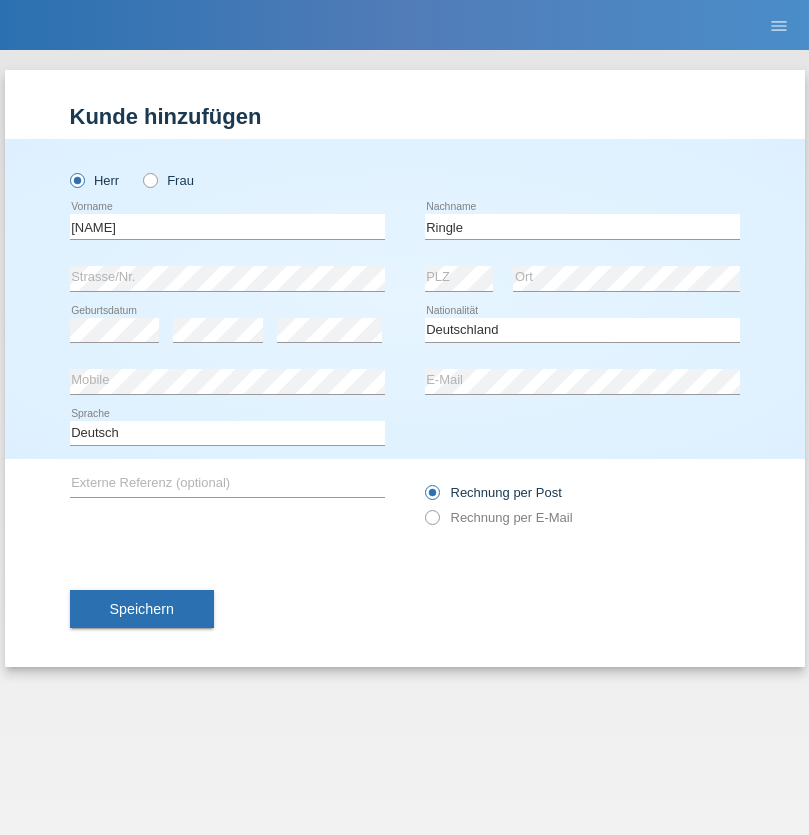 select on "C" 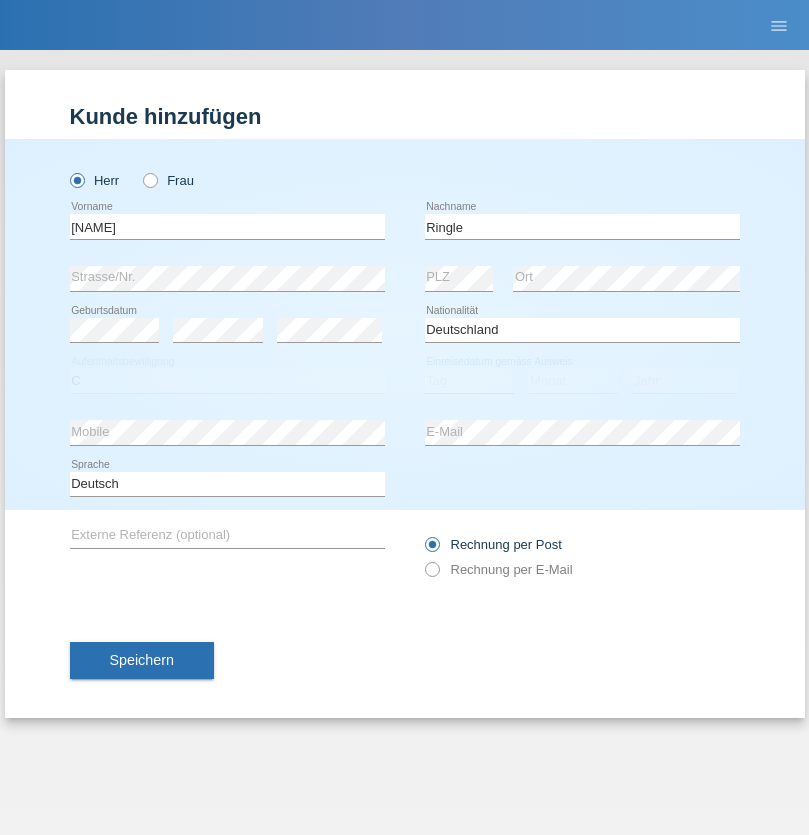 select on "06" 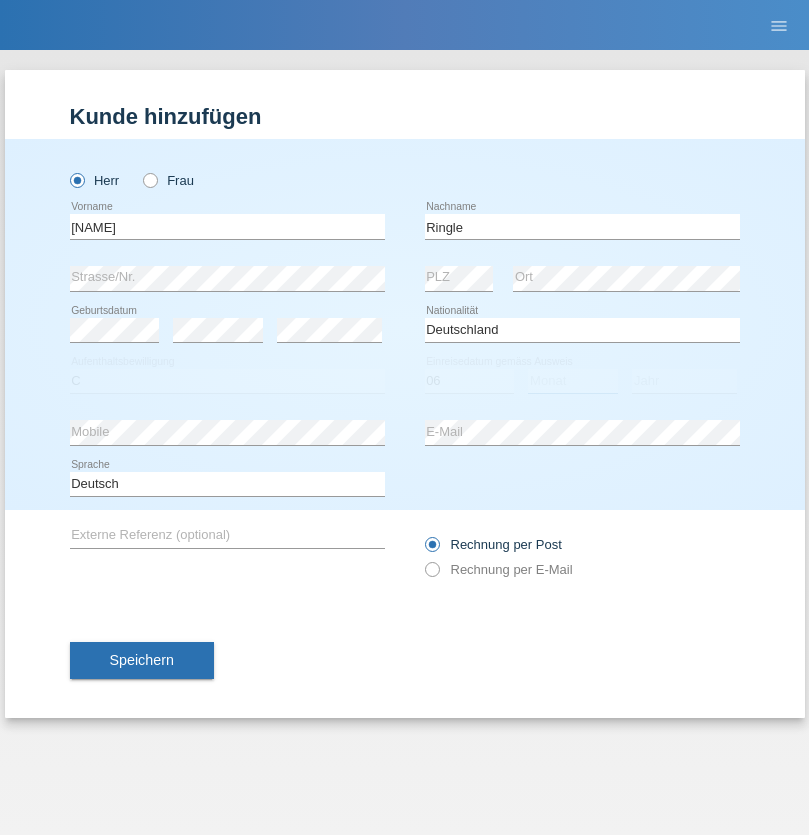 select on "01" 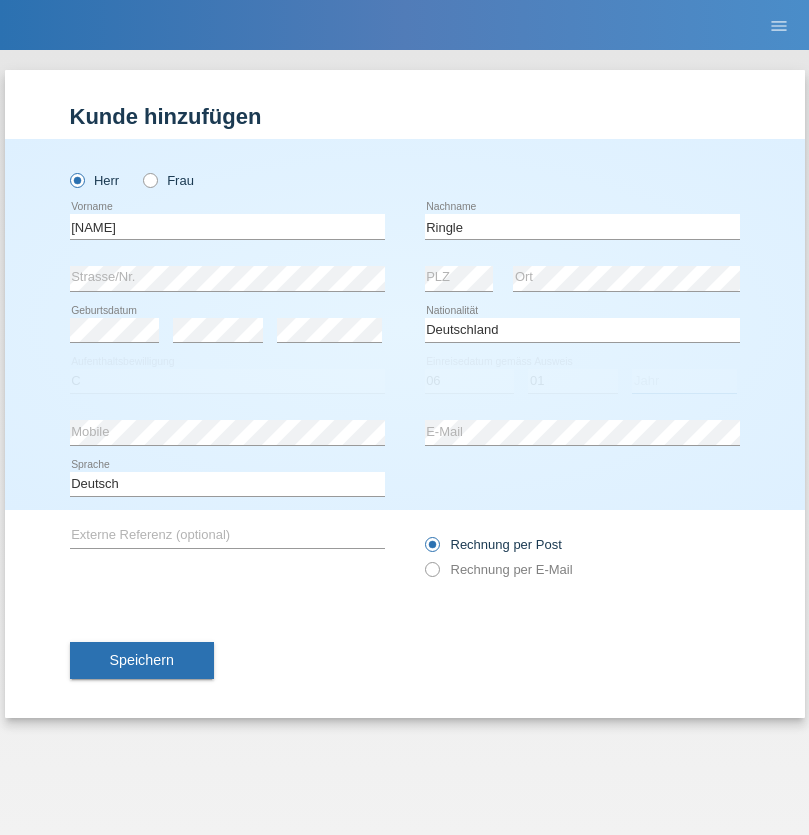 select on "2021" 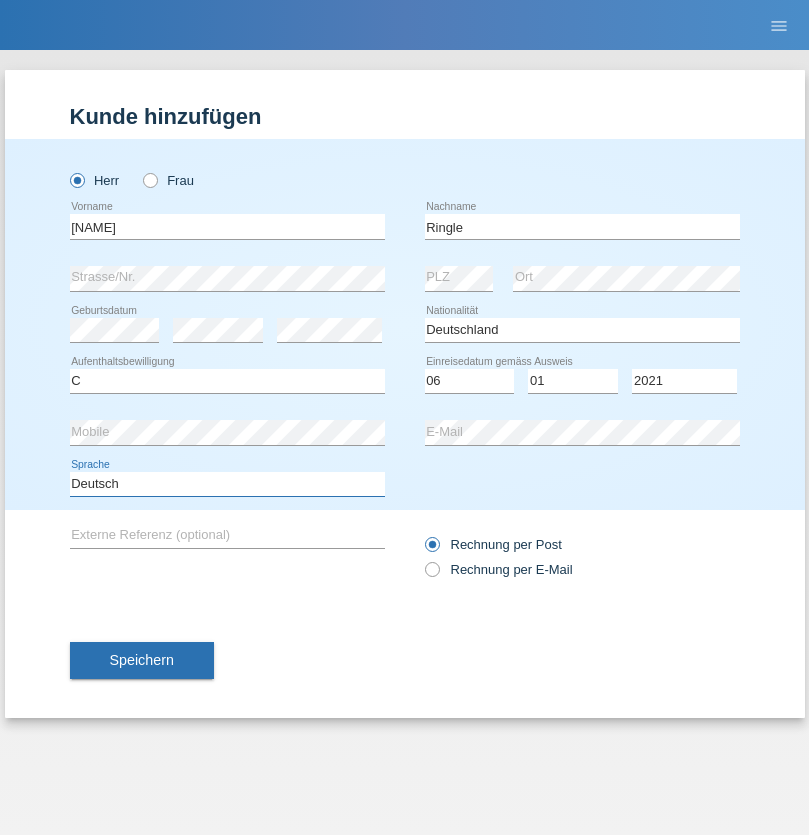 select on "en" 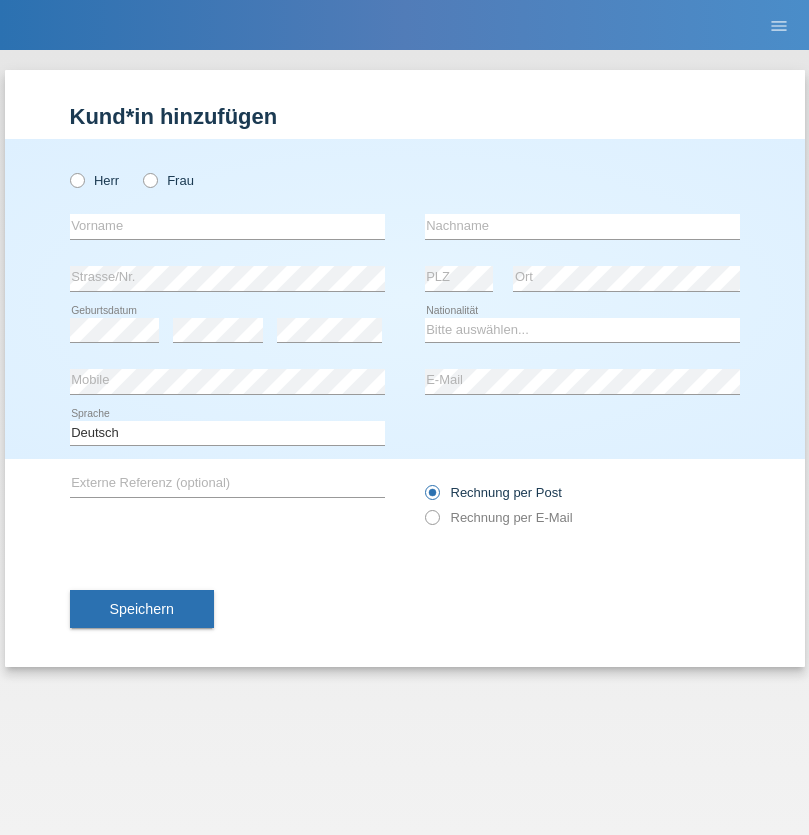 scroll, scrollTop: 0, scrollLeft: 0, axis: both 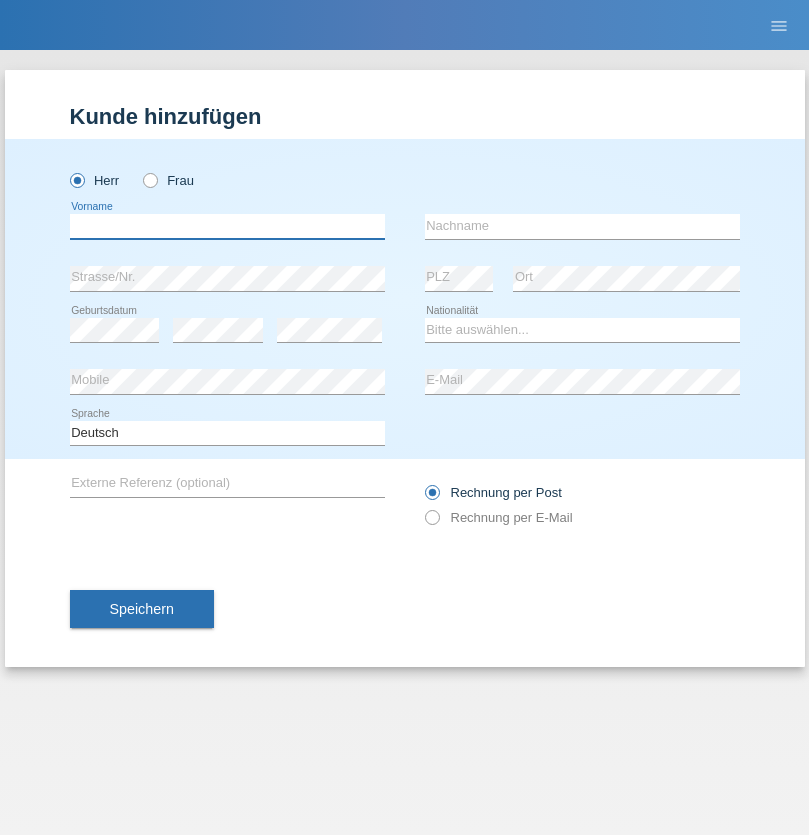 click at bounding box center (227, 226) 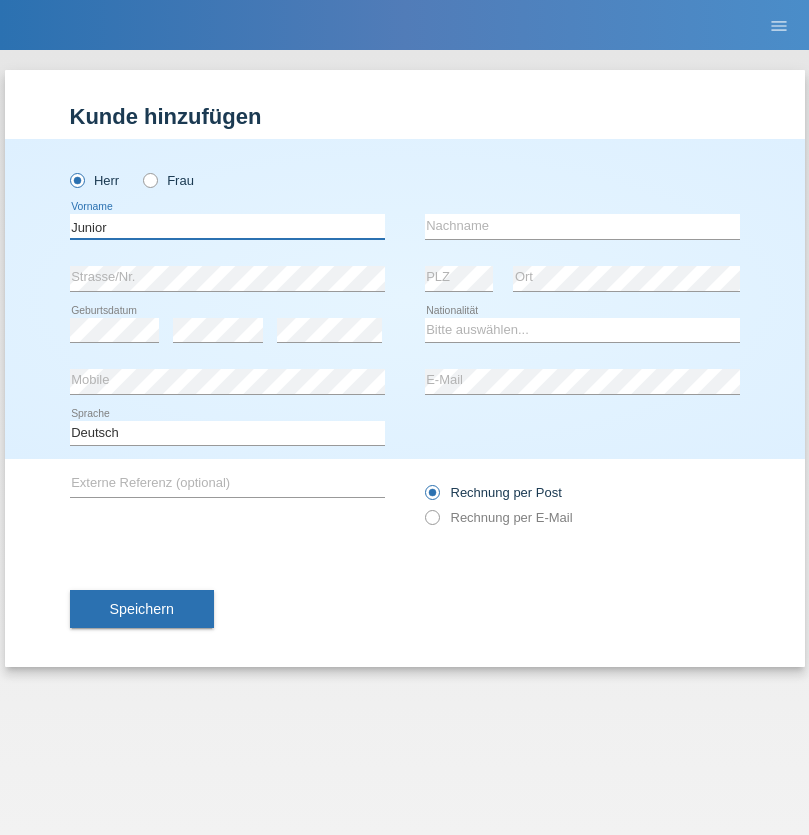 type on "Junior" 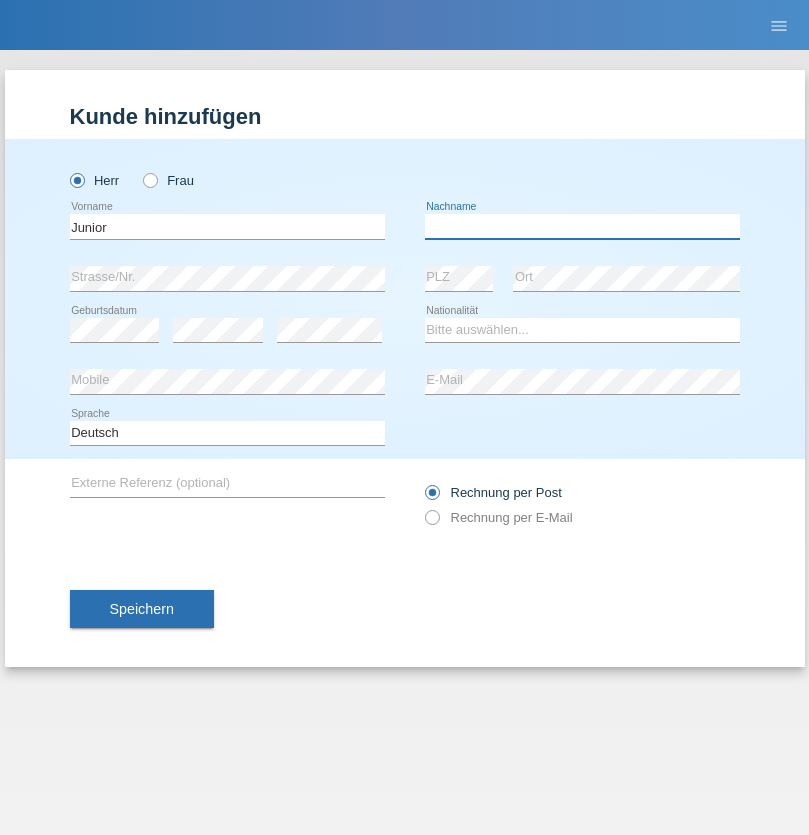 click at bounding box center (582, 226) 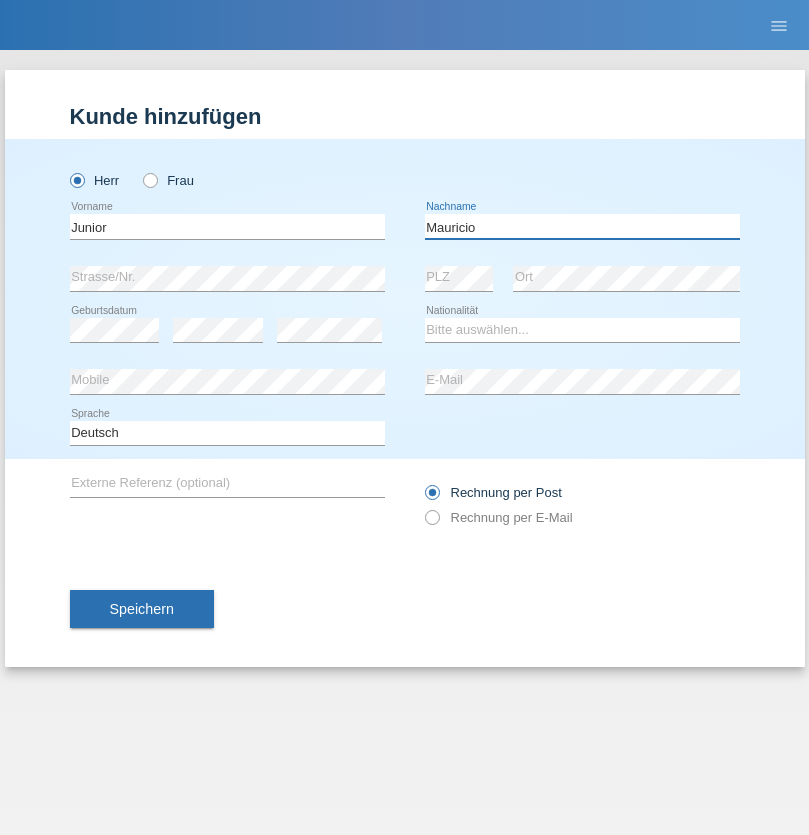 type on "Mauricio" 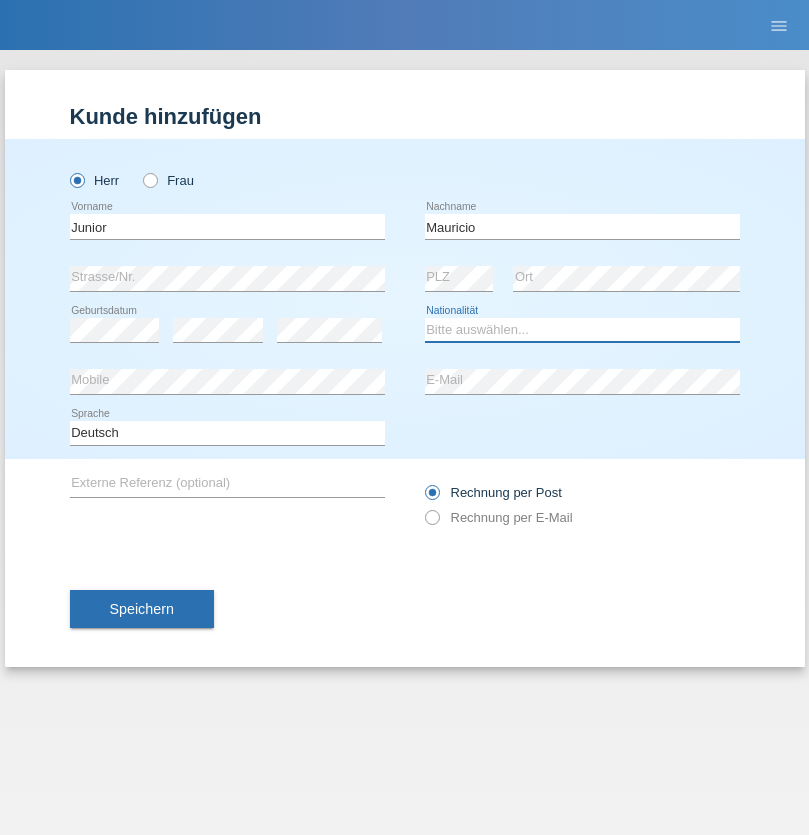 select on "CH" 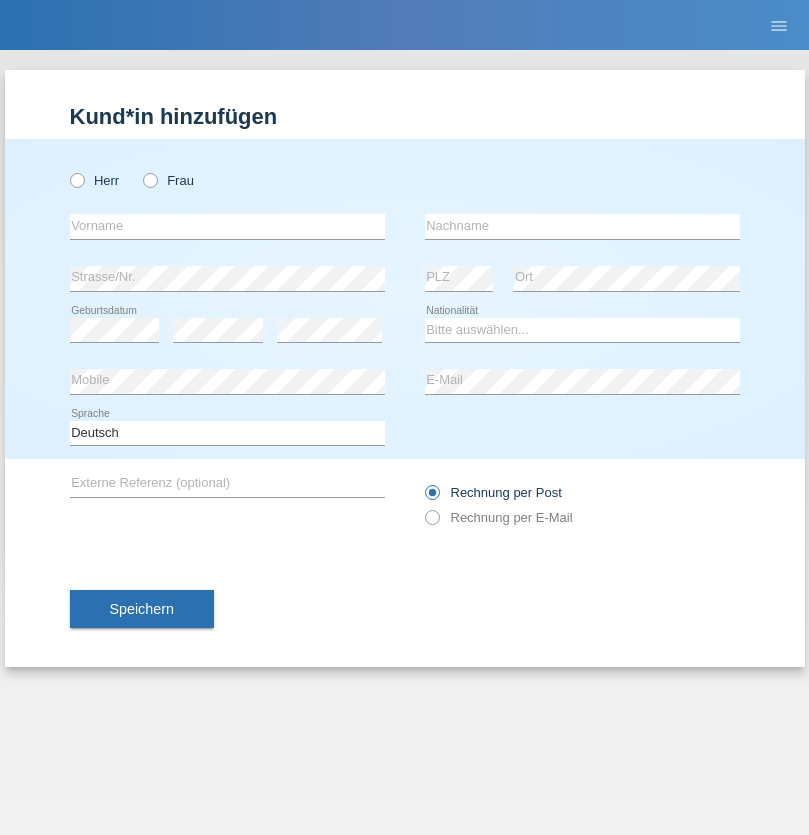 scroll, scrollTop: 0, scrollLeft: 0, axis: both 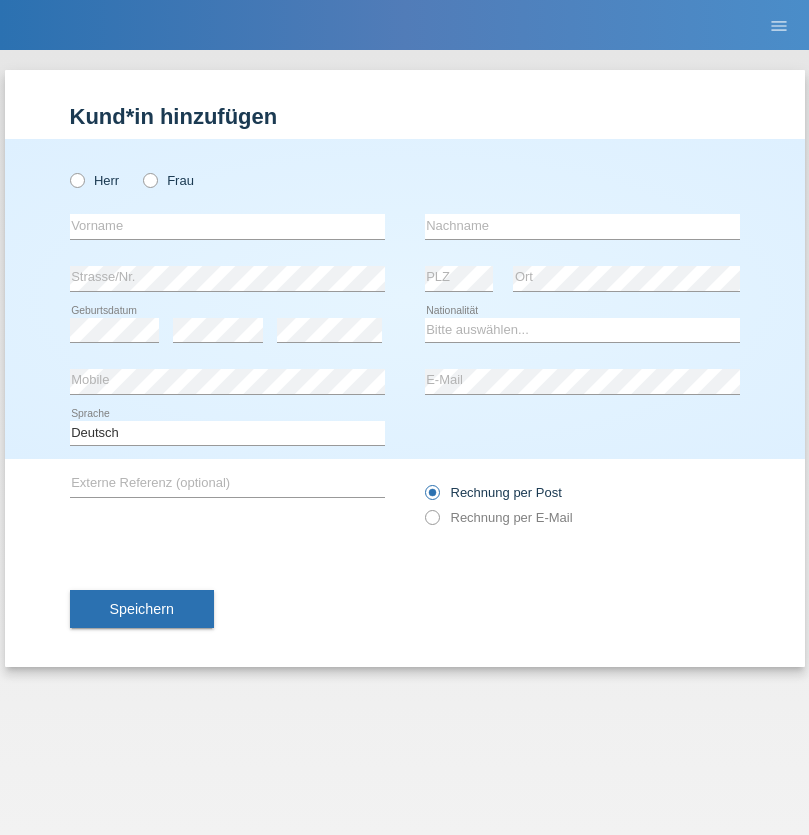 radio on "true" 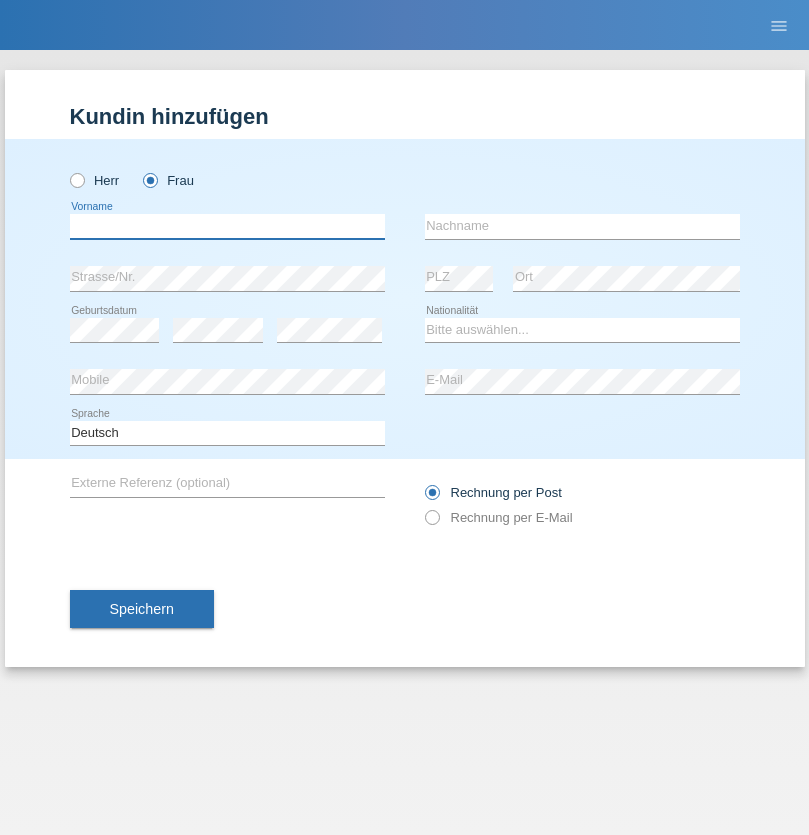 click at bounding box center (227, 226) 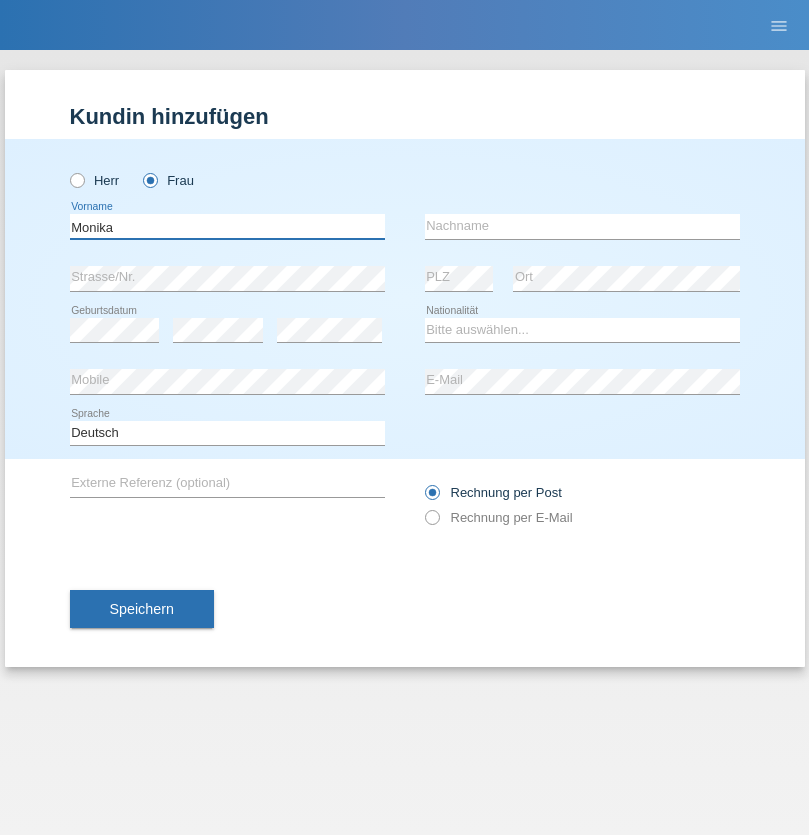 type on "Monika" 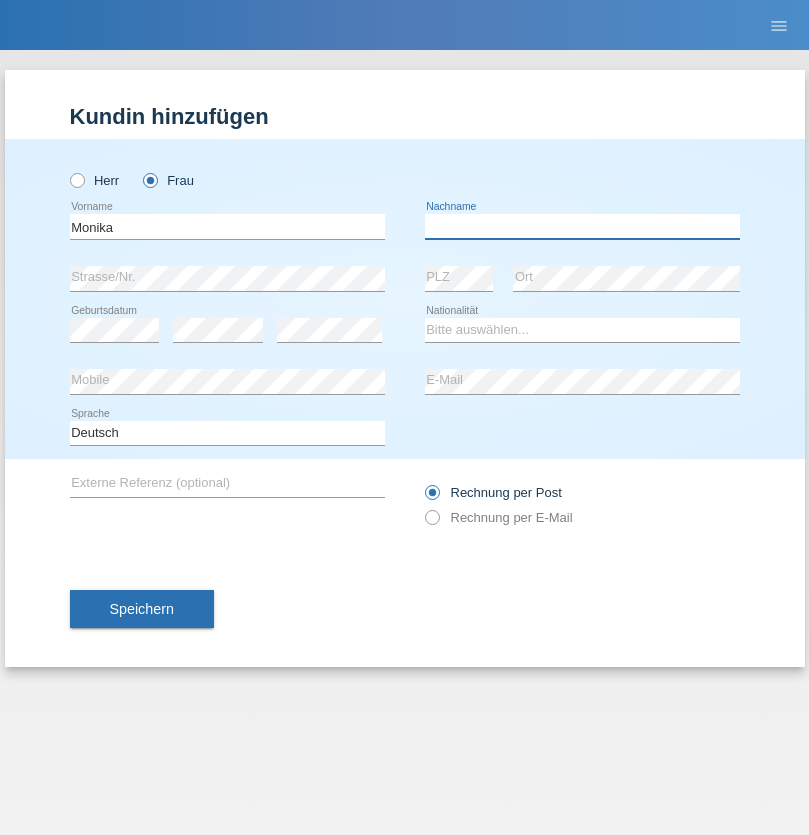 click at bounding box center (582, 226) 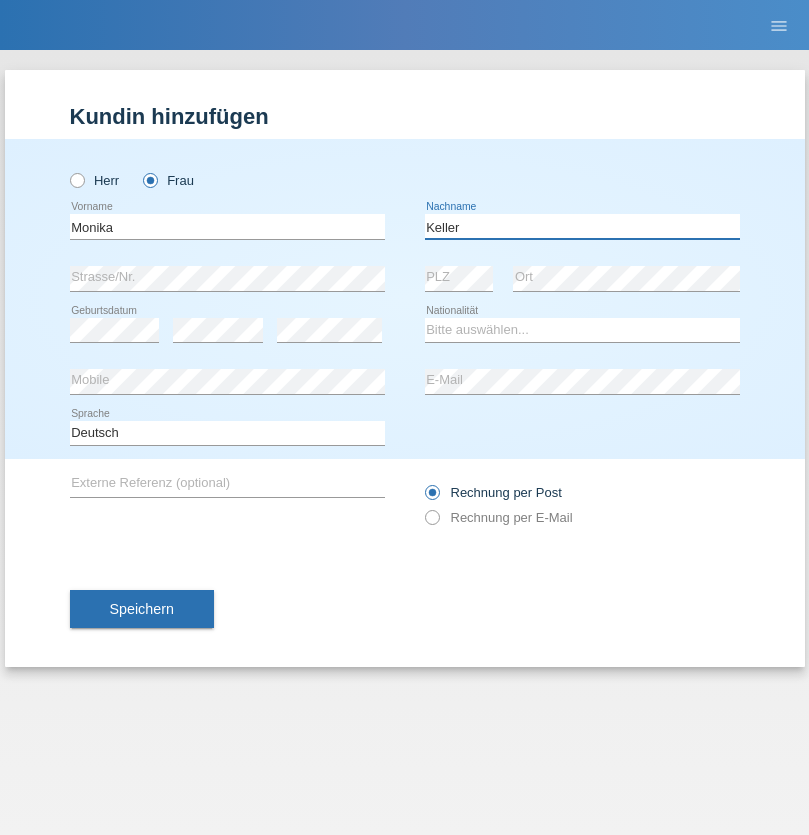 type on "Keller" 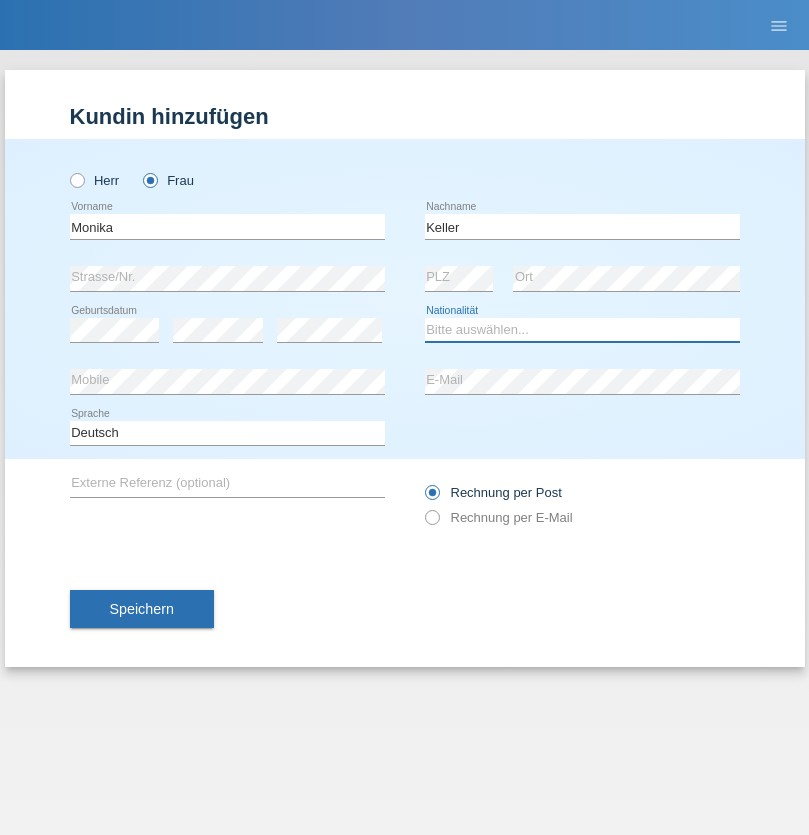 select on "CH" 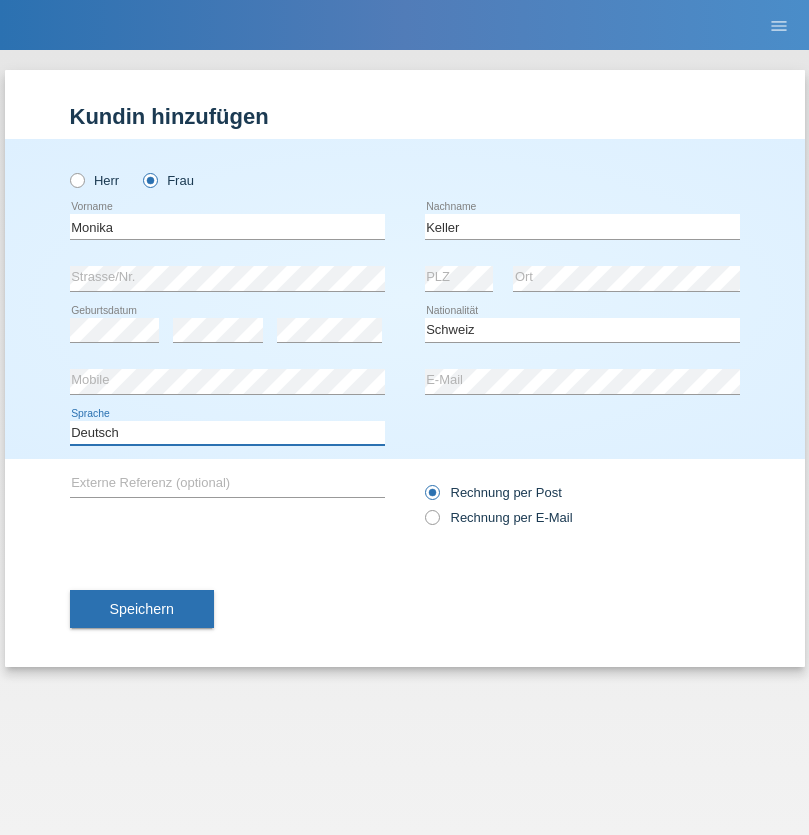 select on "en" 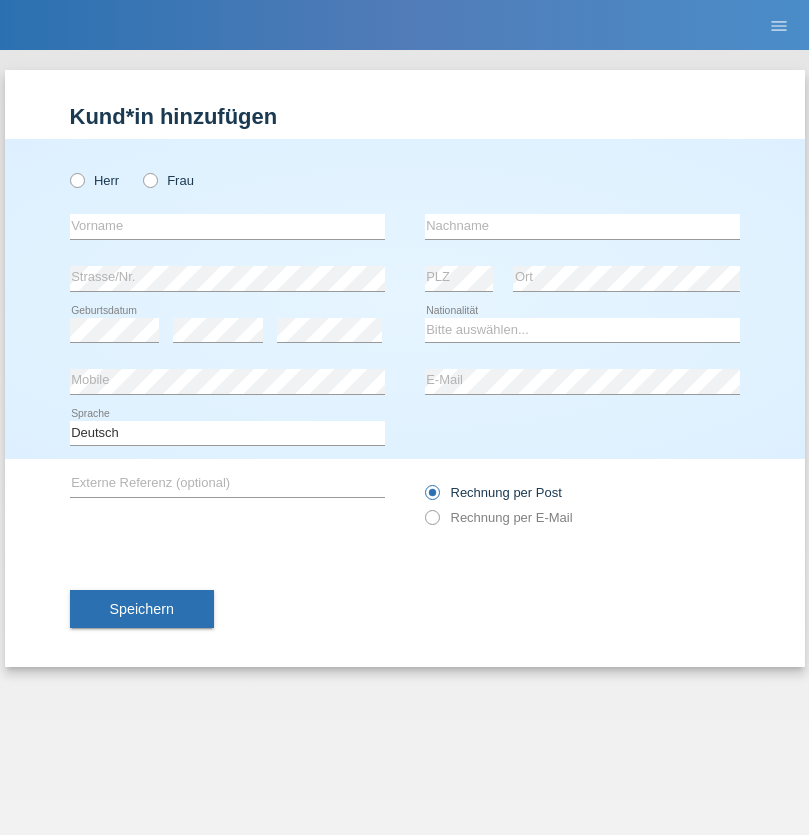 scroll, scrollTop: 0, scrollLeft: 0, axis: both 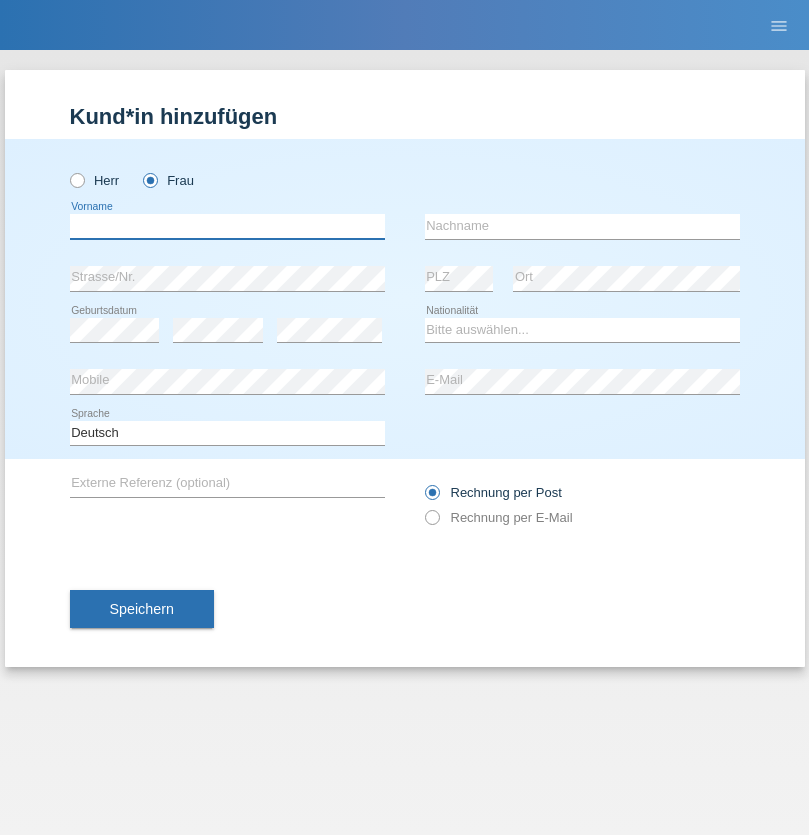 click at bounding box center (227, 226) 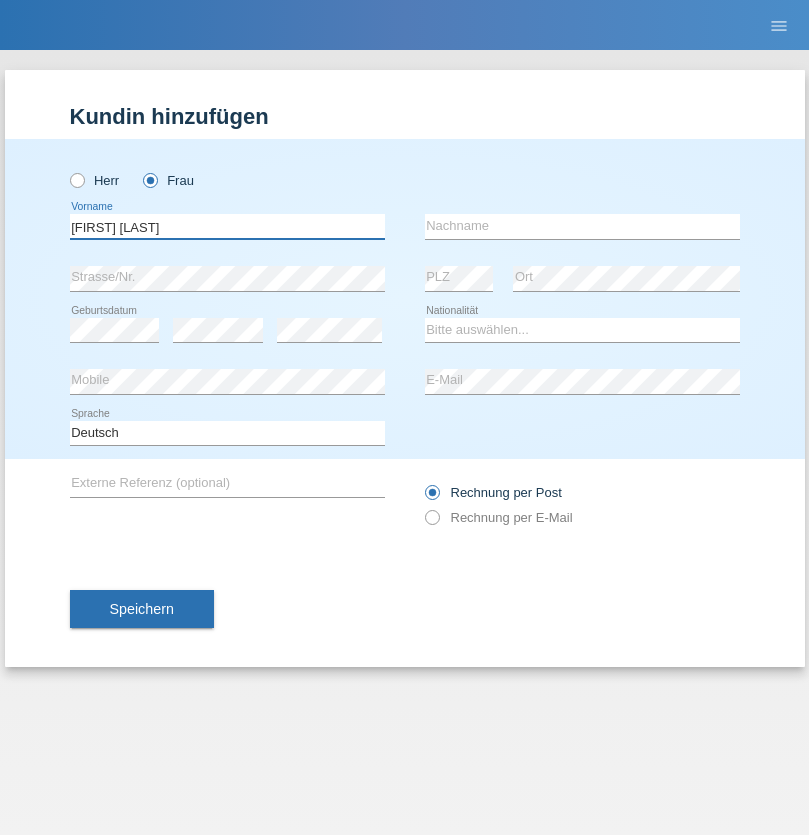 type on "Maria Fernanda" 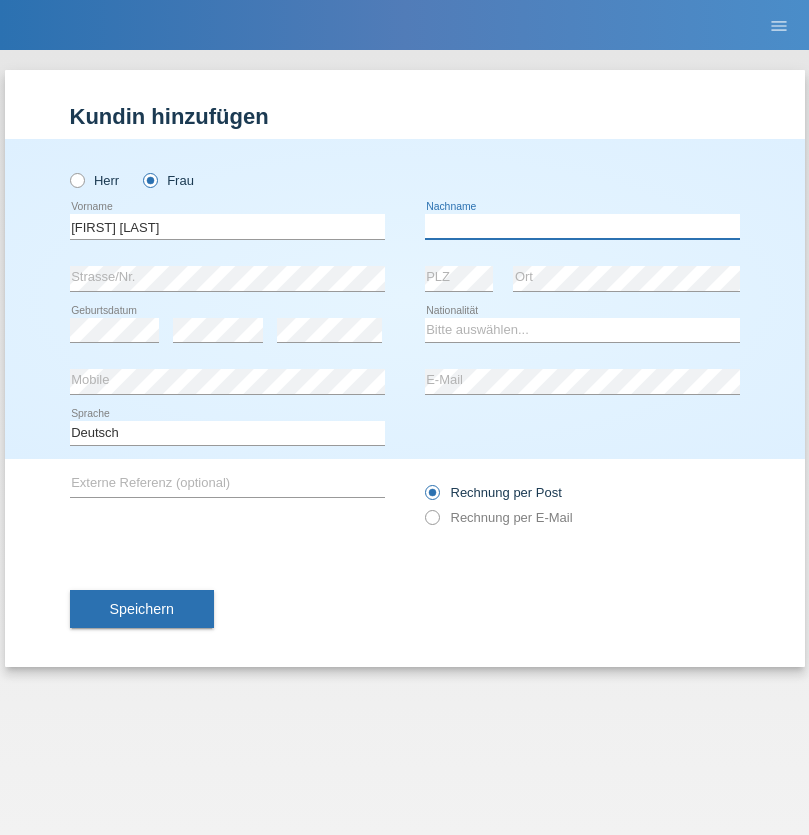 click at bounding box center (582, 226) 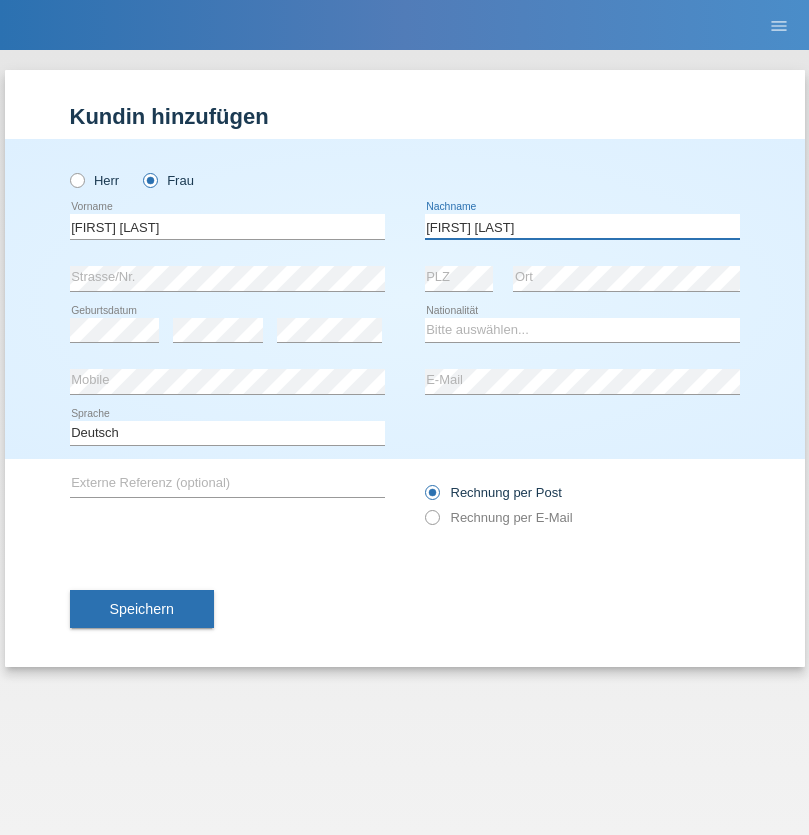 type on "Knusel Campillo" 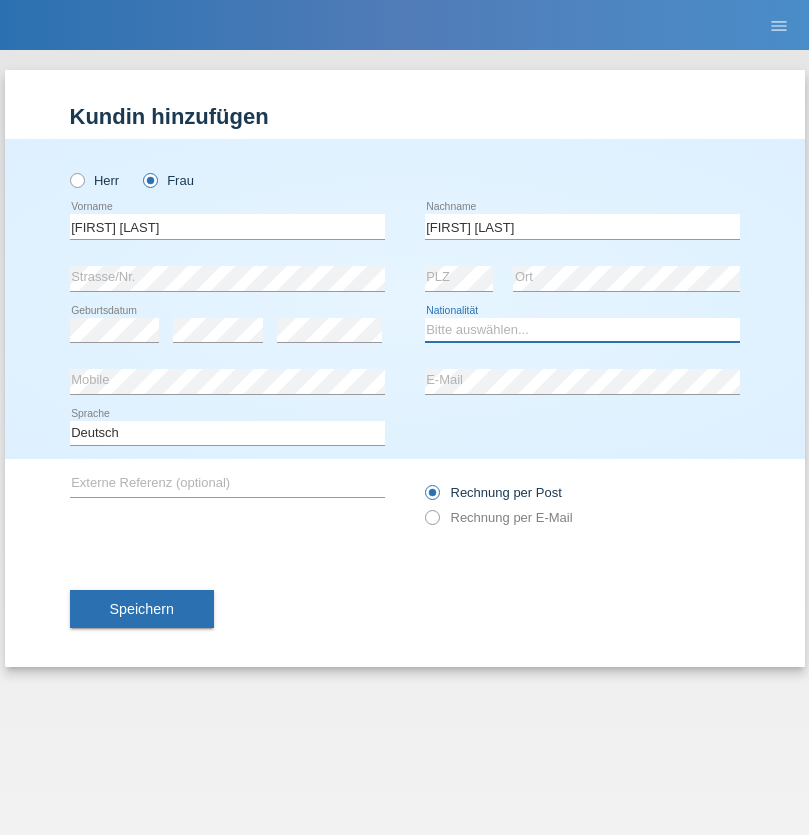 select on "CH" 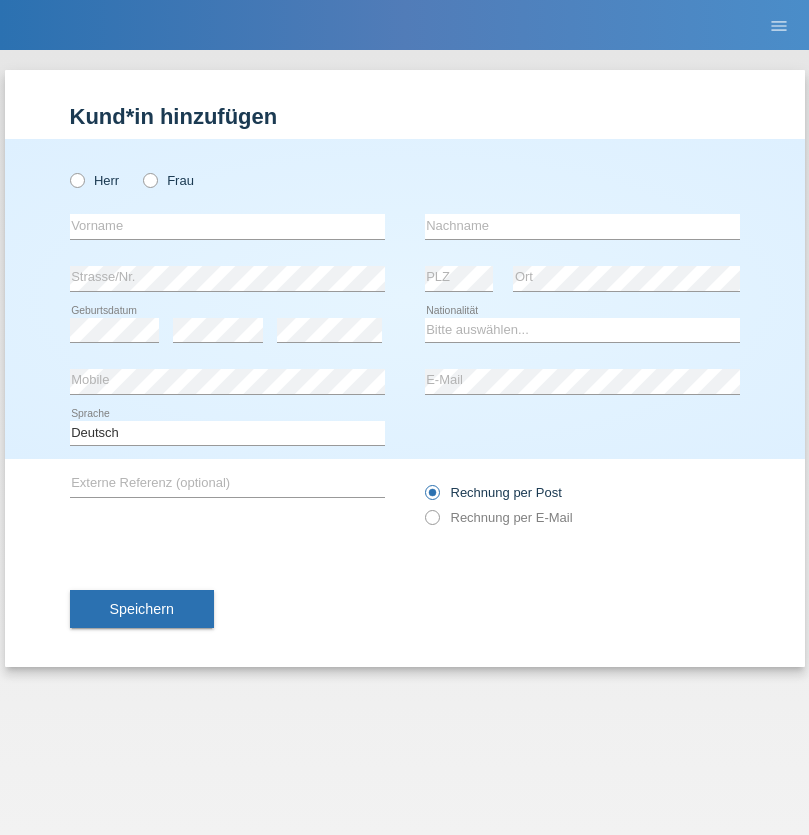 scroll, scrollTop: 0, scrollLeft: 0, axis: both 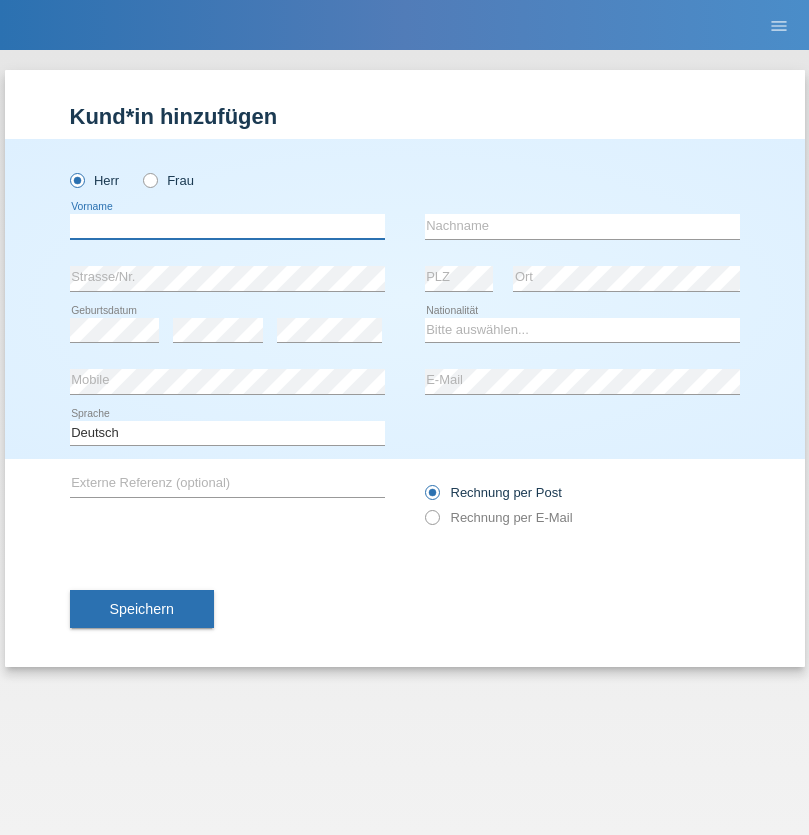 click at bounding box center (227, 226) 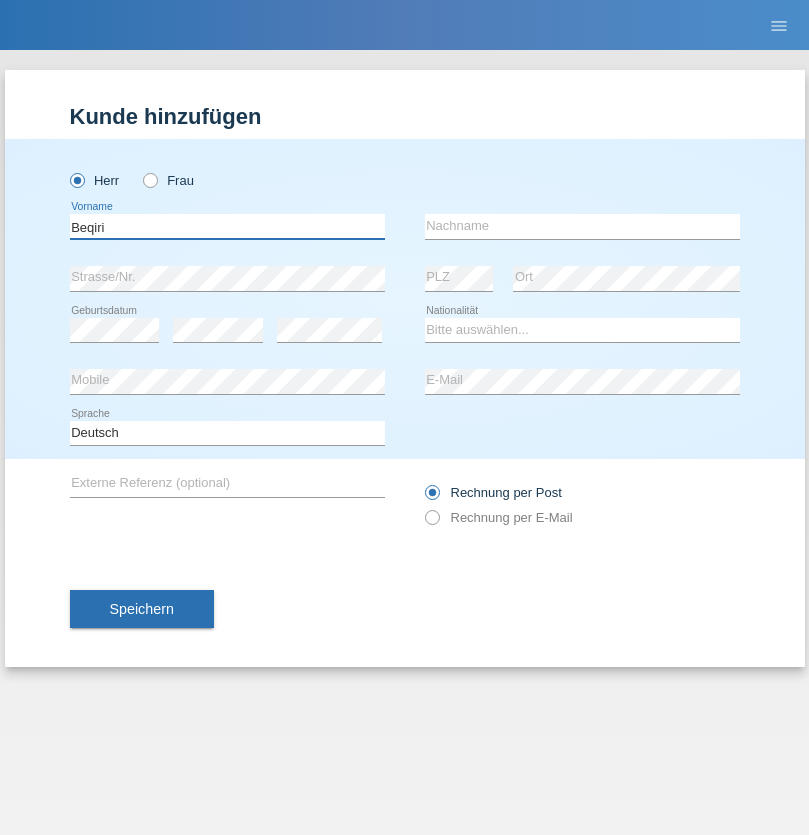 type on "Beqiri" 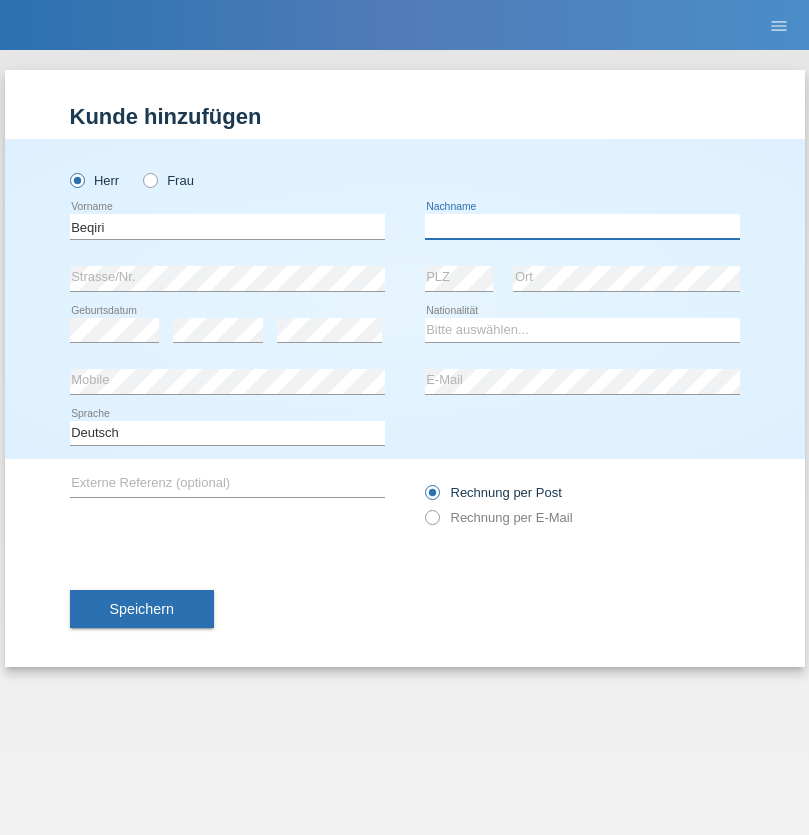 click at bounding box center (582, 226) 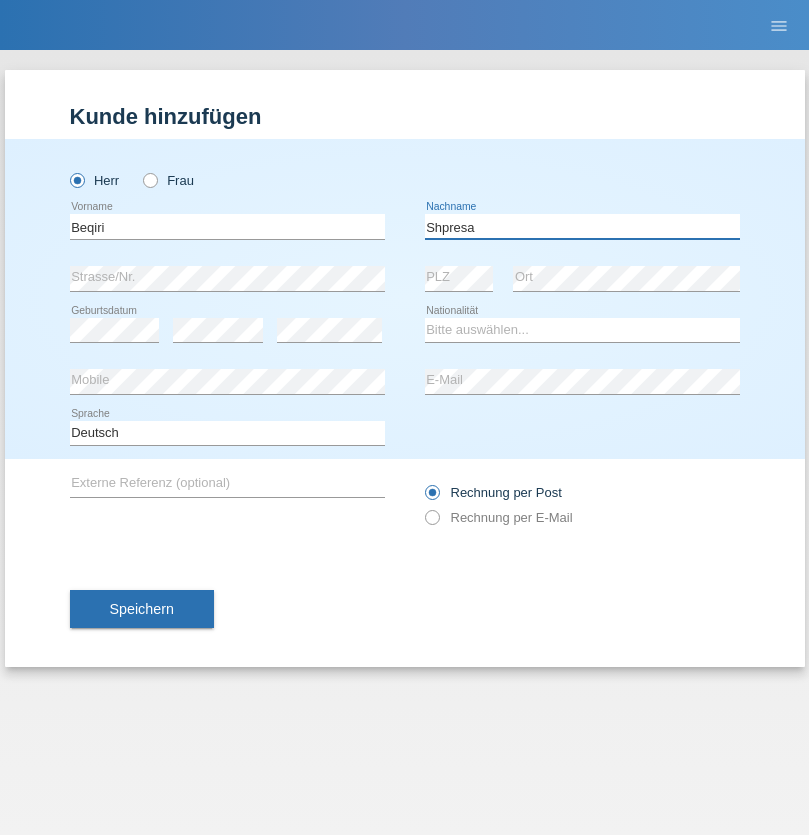type on "Shpresa" 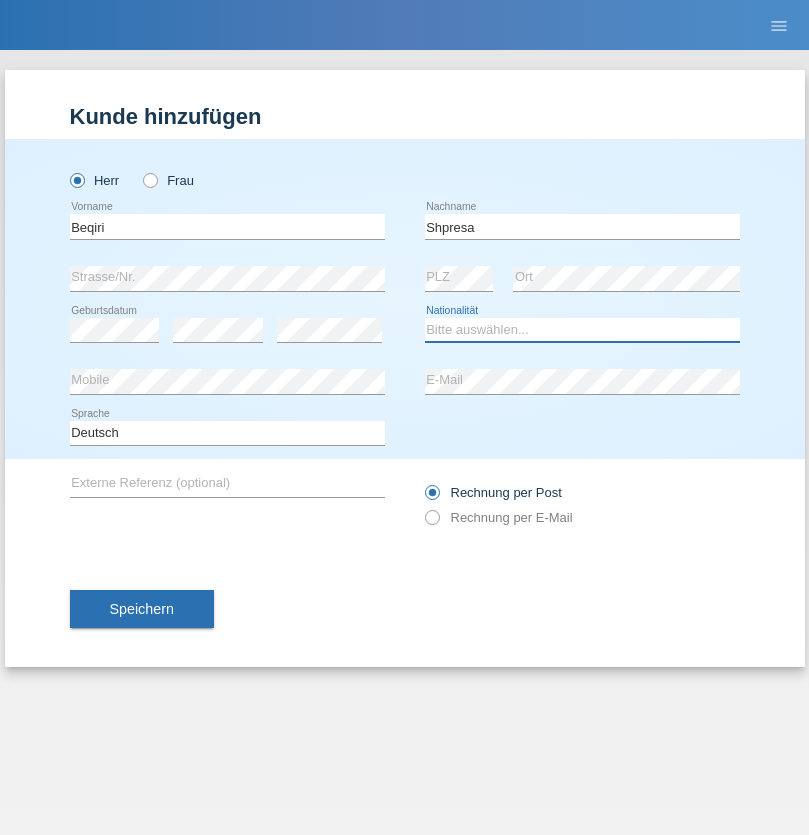 select on "XK" 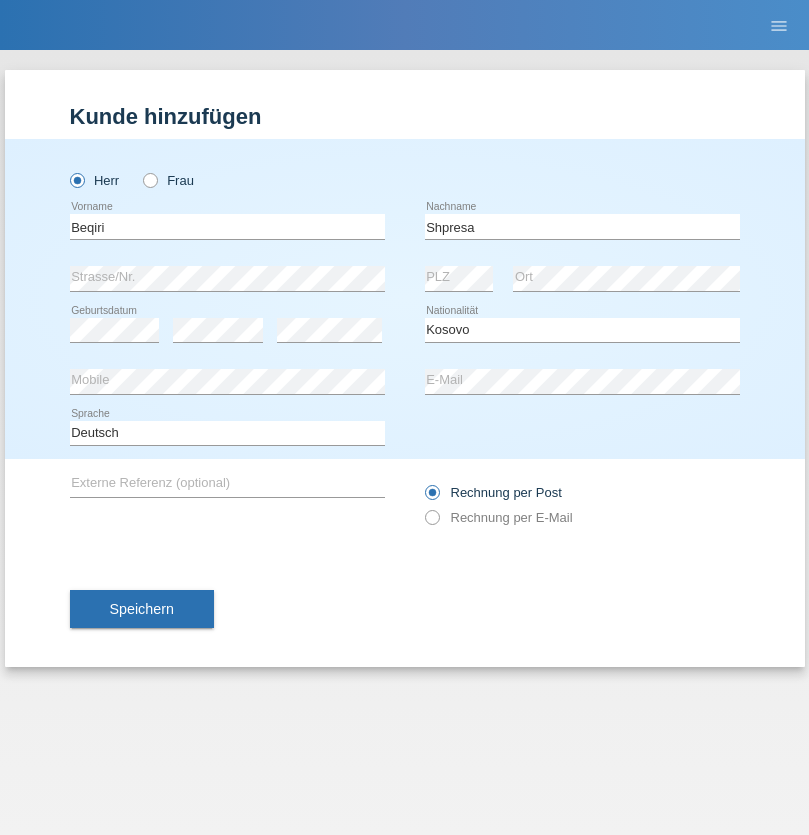 select on "C" 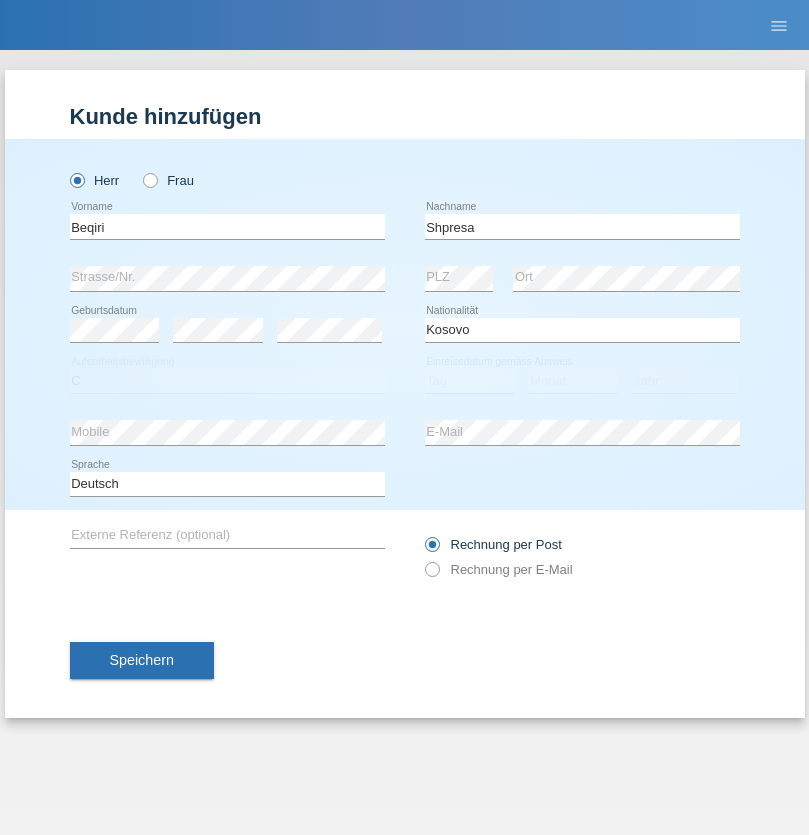select on "08" 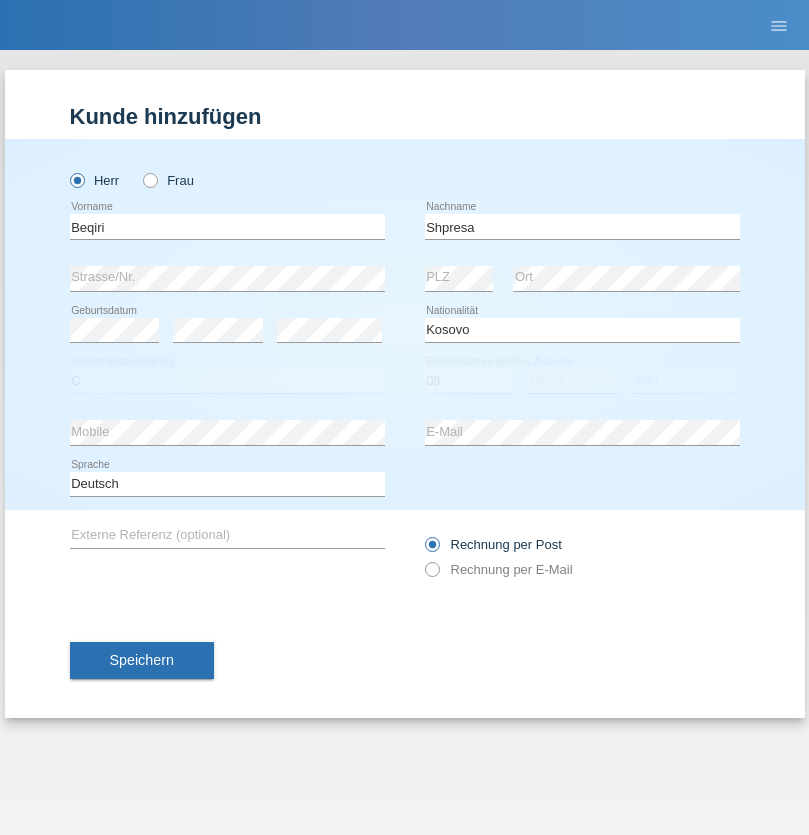 select on "02" 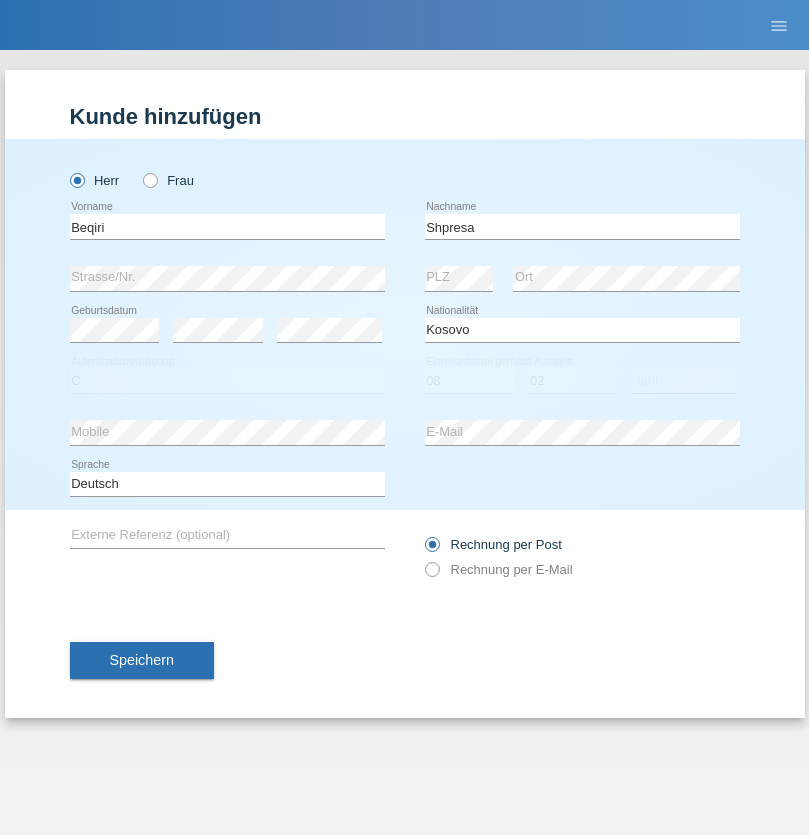 select on "1979" 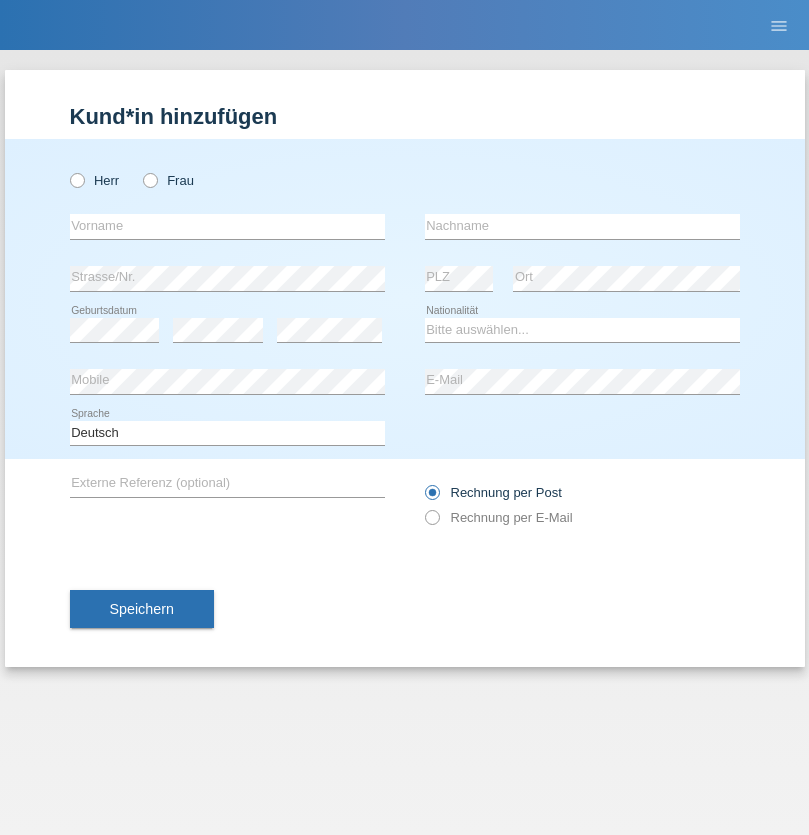 scroll, scrollTop: 0, scrollLeft: 0, axis: both 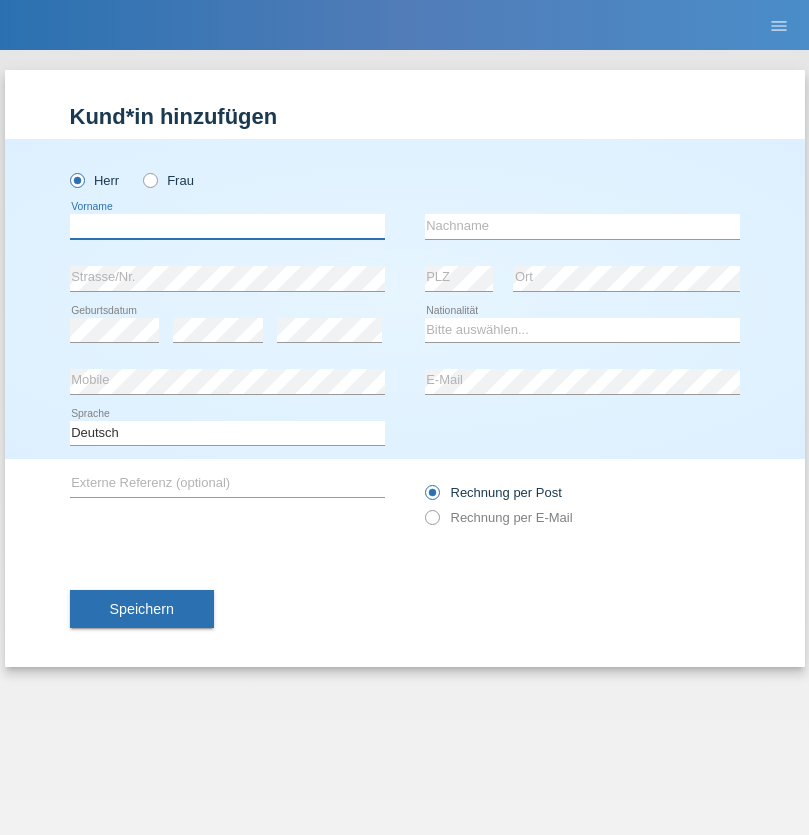 click at bounding box center [227, 226] 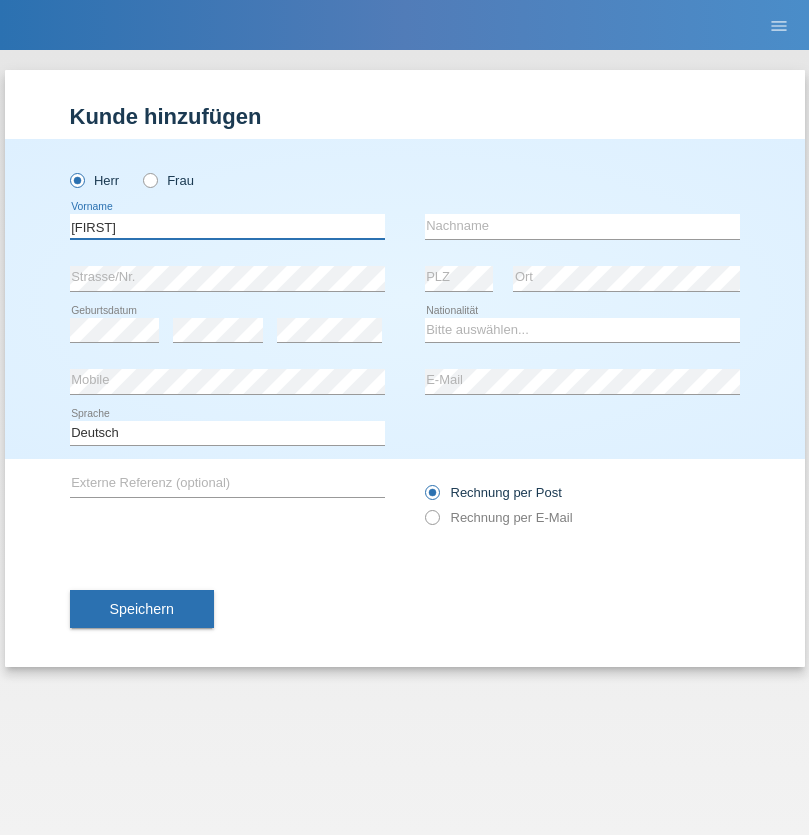 type on "[FIRST]" 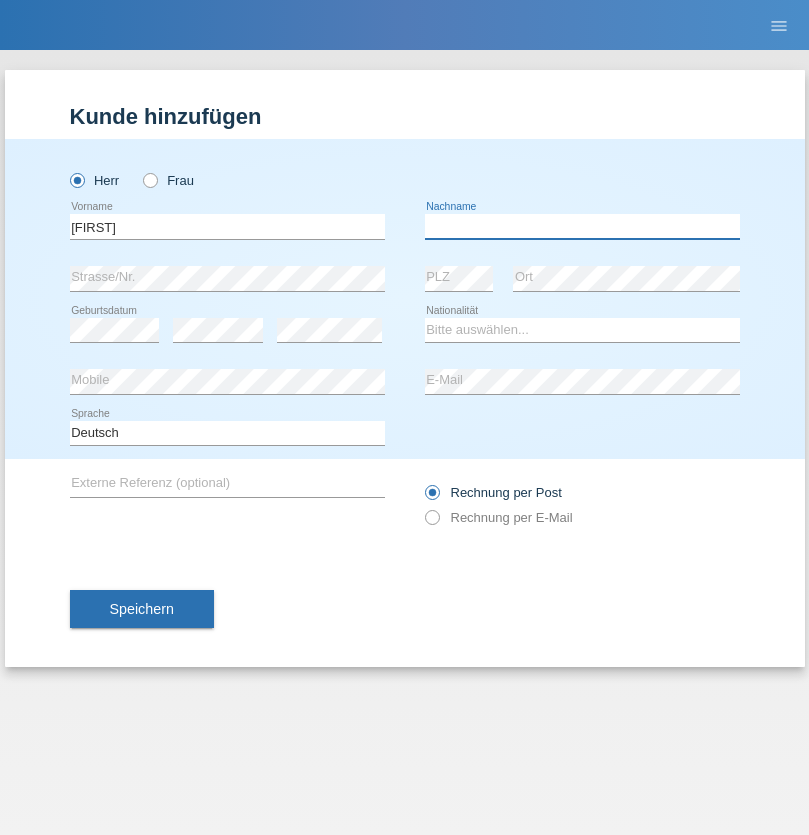 click at bounding box center (582, 226) 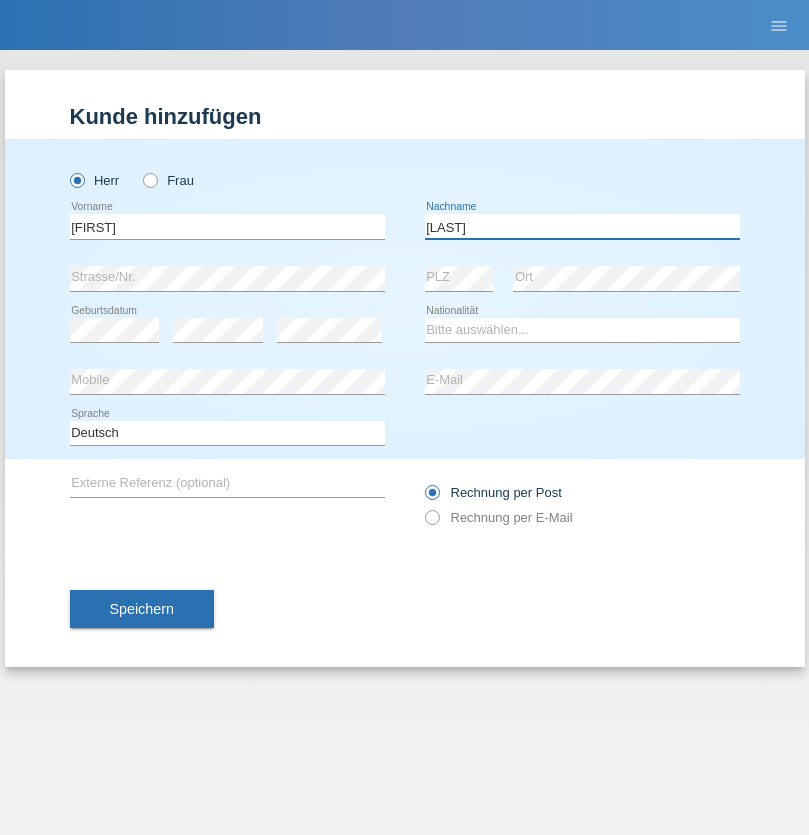 type on "[LAST]" 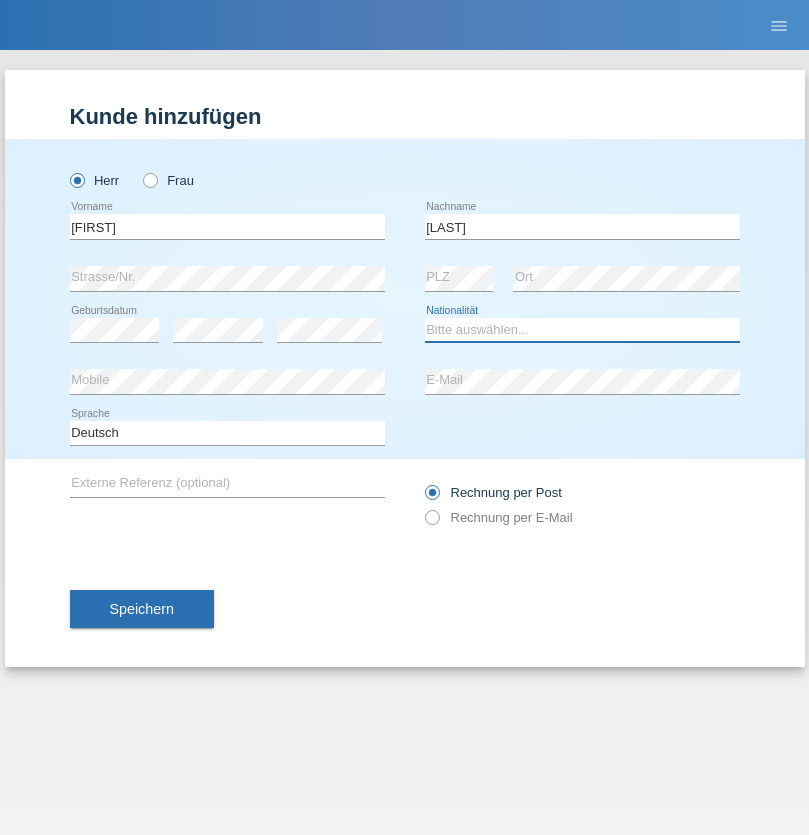 select on "CH" 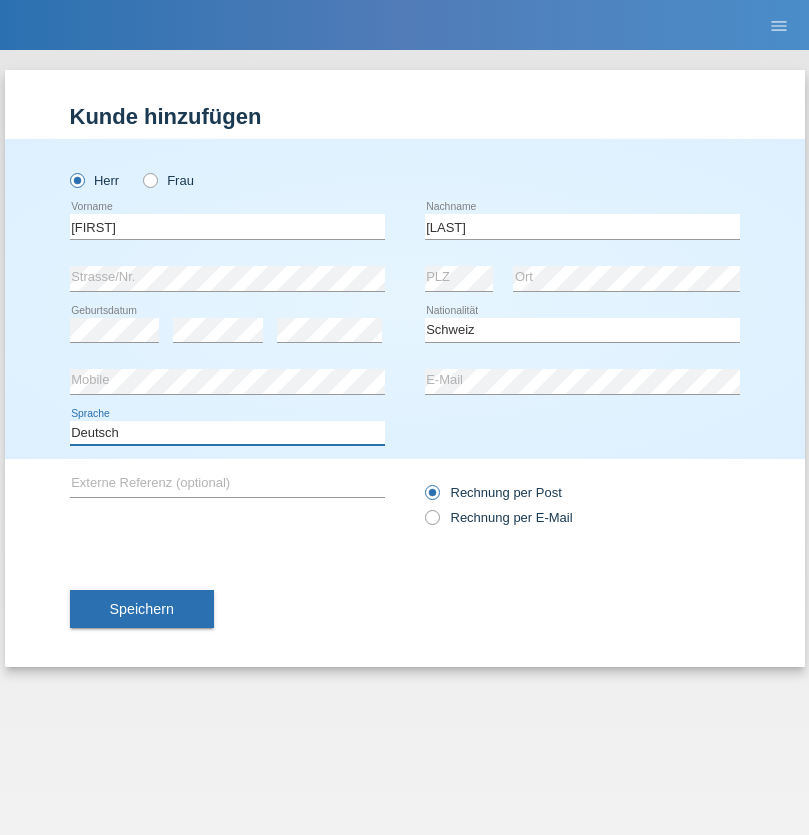 select on "en" 